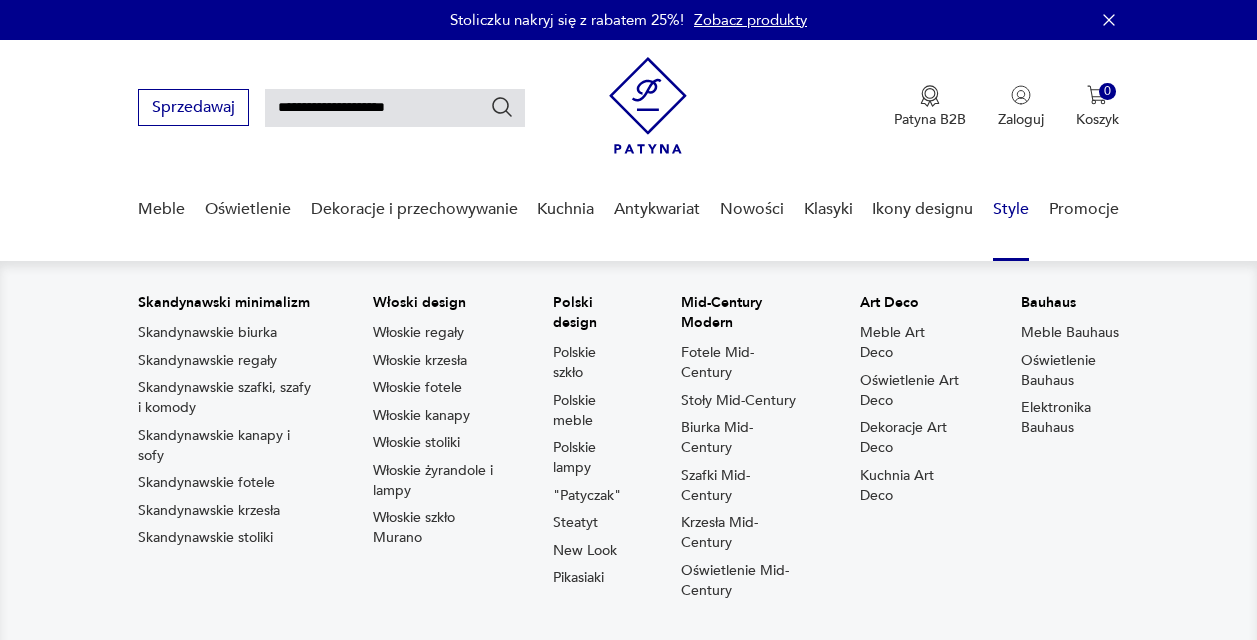 scroll, scrollTop: 72, scrollLeft: 0, axis: vertical 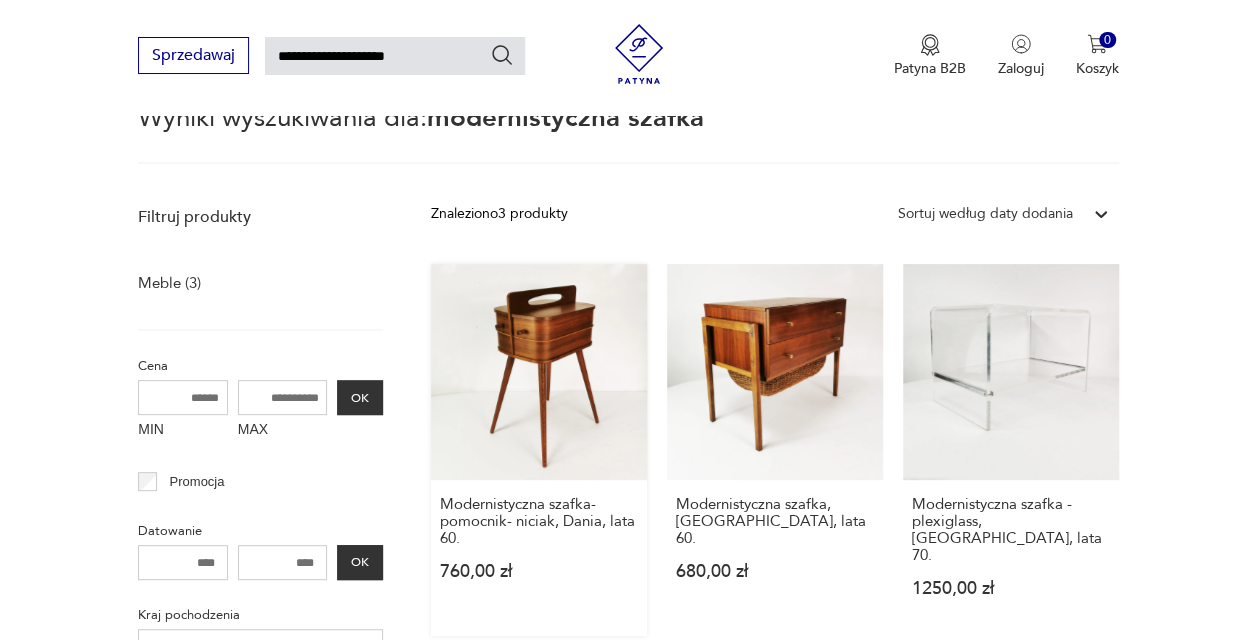 click on "Modernistyczna szafka-pomocnik- niciak, Dania, lata 60. 760,00 zł" at bounding box center [539, 450] 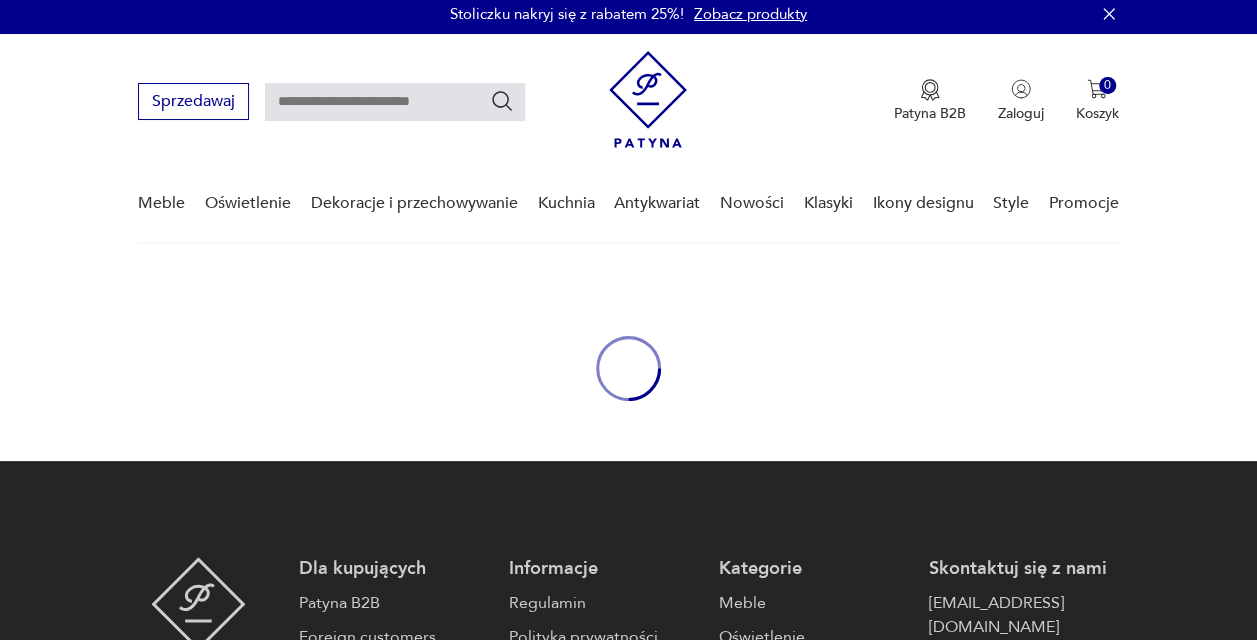 scroll, scrollTop: 0, scrollLeft: 0, axis: both 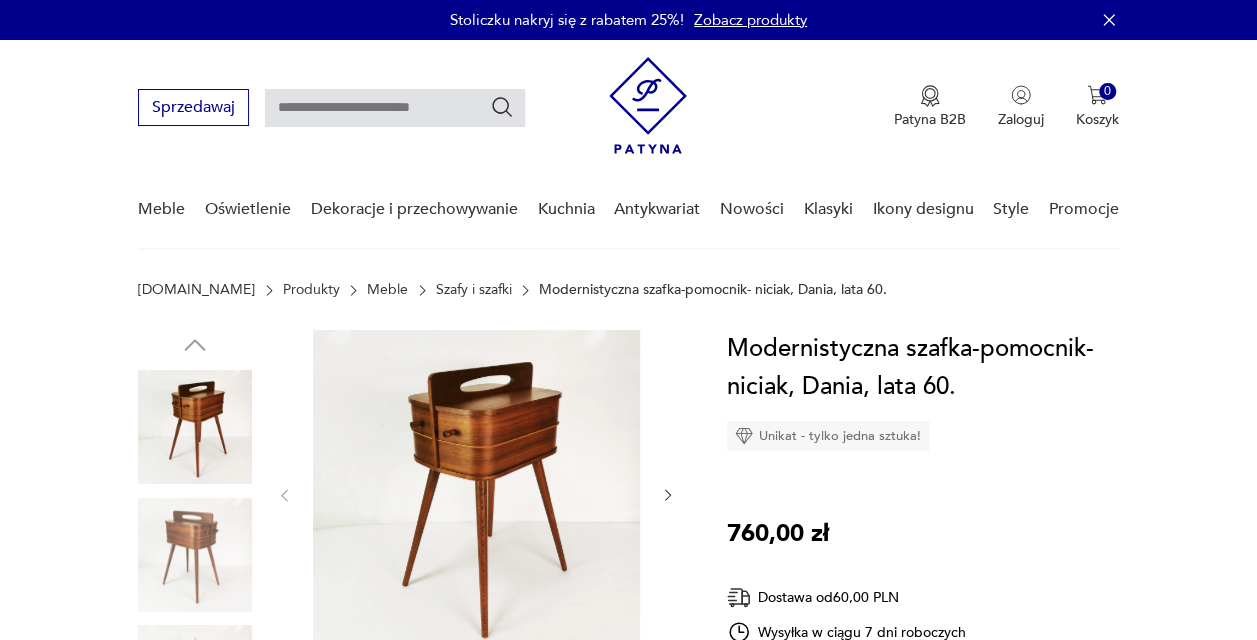 click at bounding box center [195, 555] 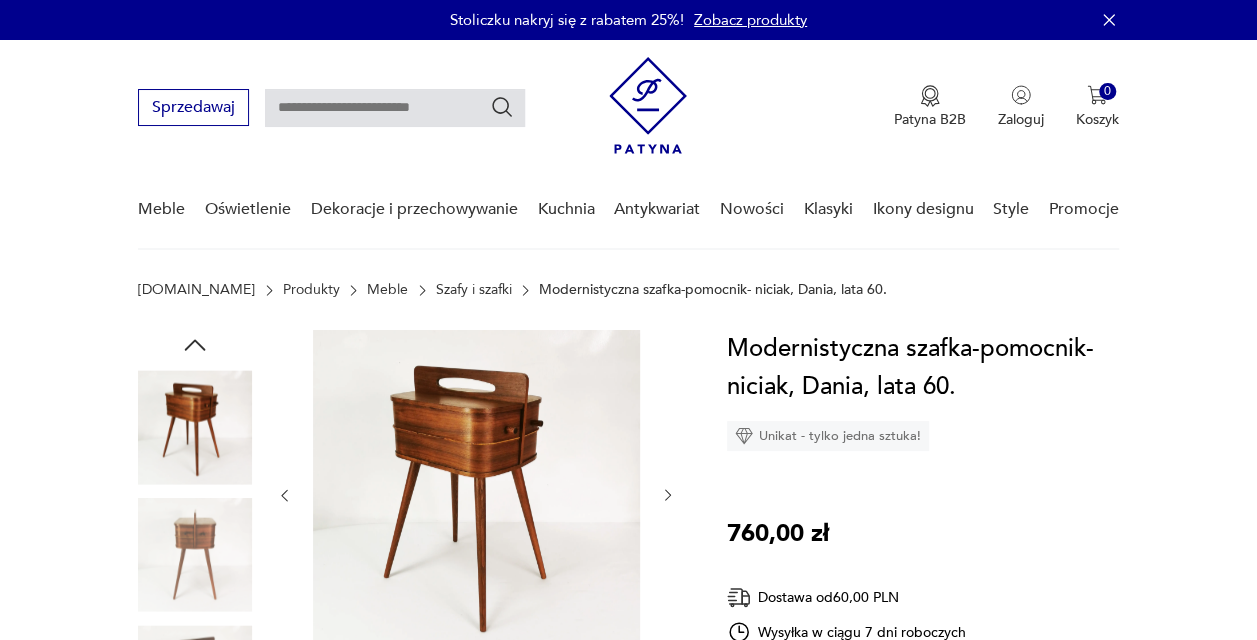 click at bounding box center (476, 493) 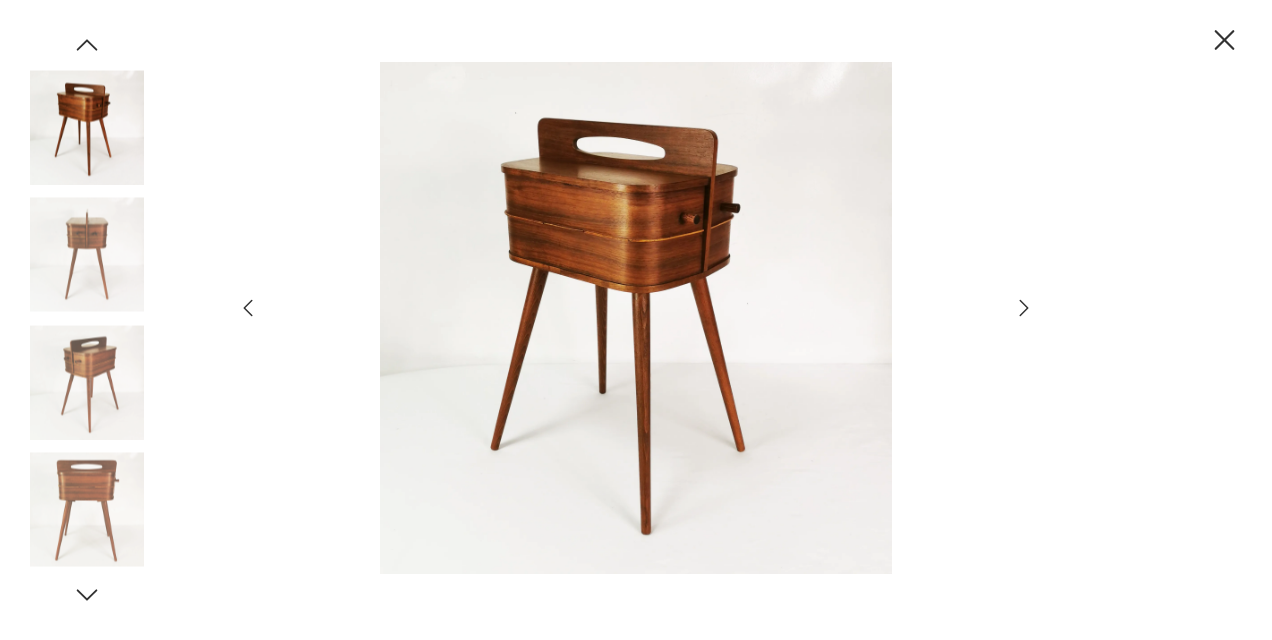 click at bounding box center (87, 255) 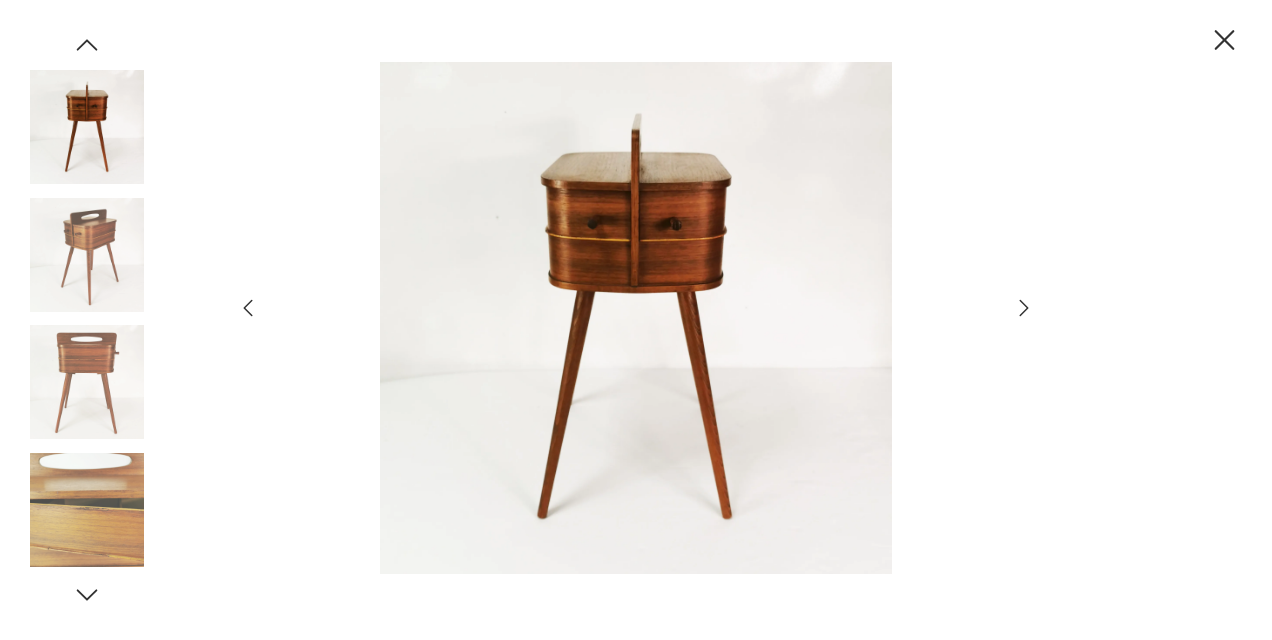 click at bounding box center (87, 382) 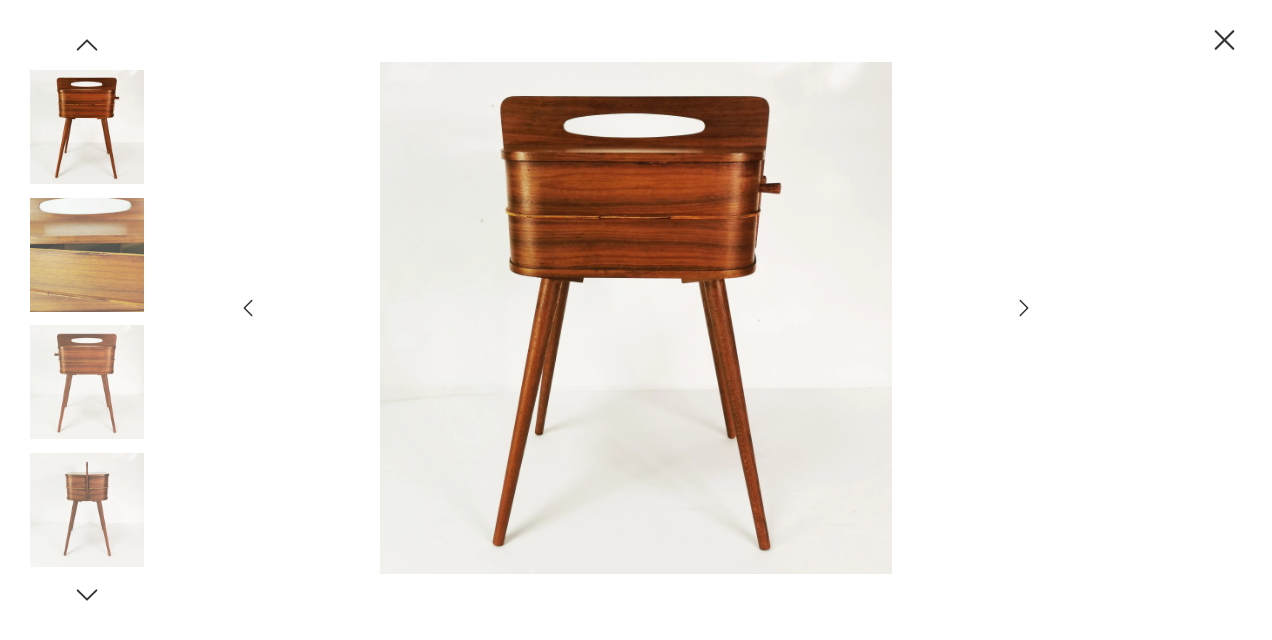 click at bounding box center (87, 510) 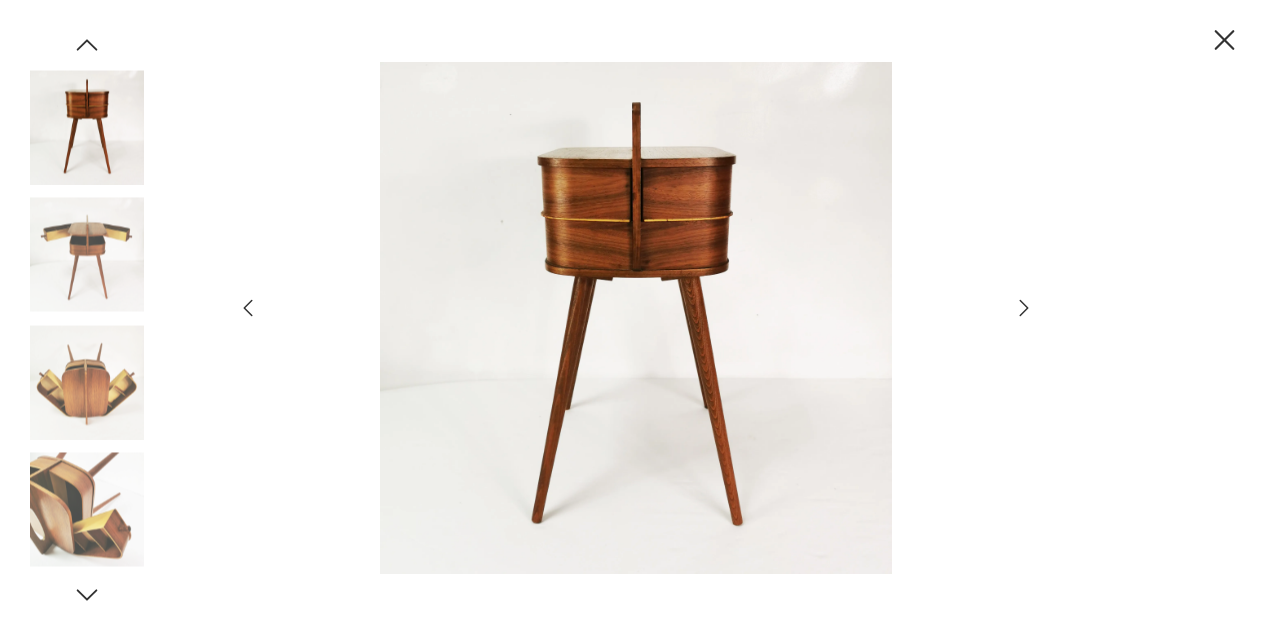 click 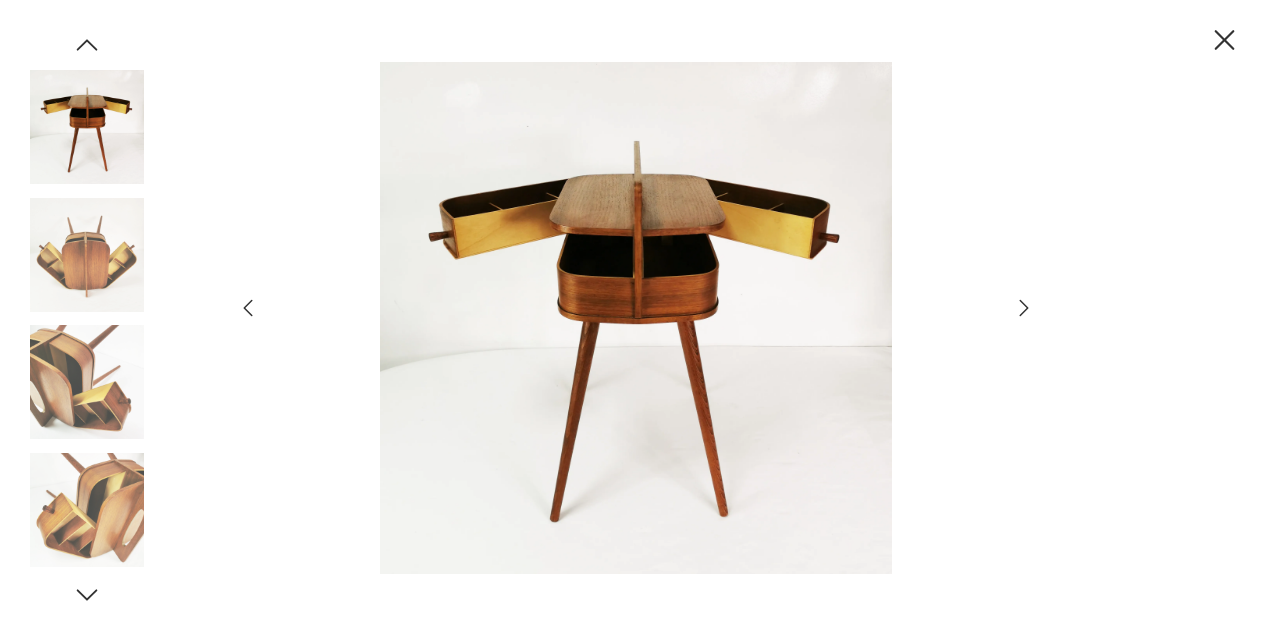 click 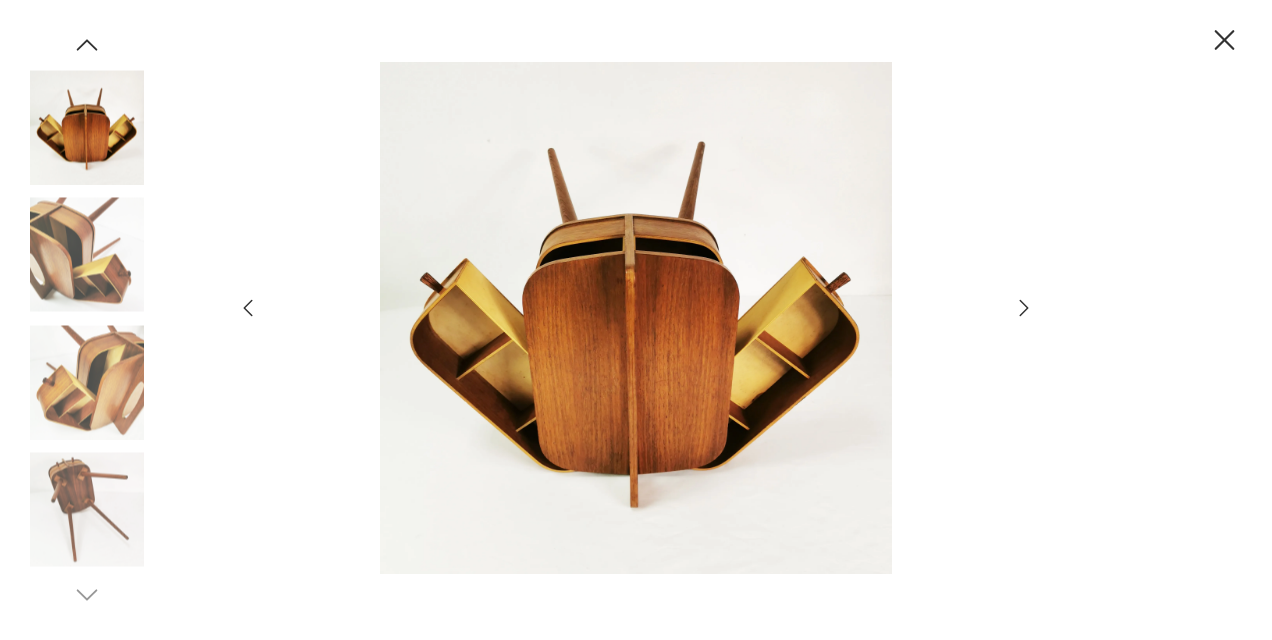 click 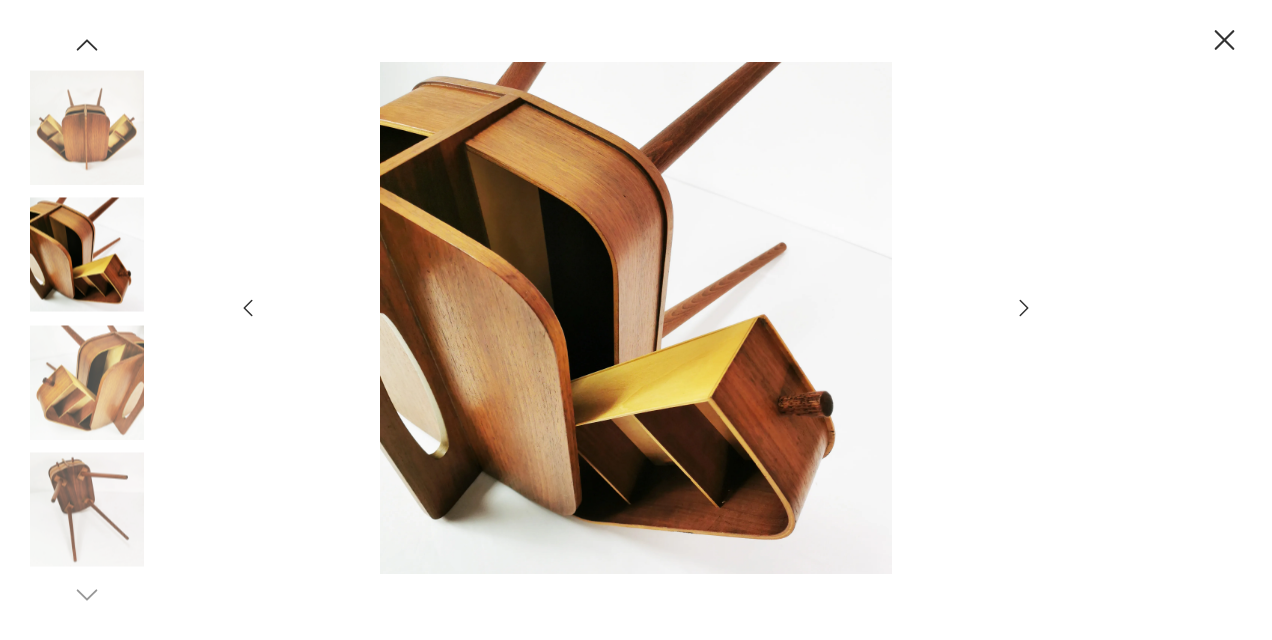 click 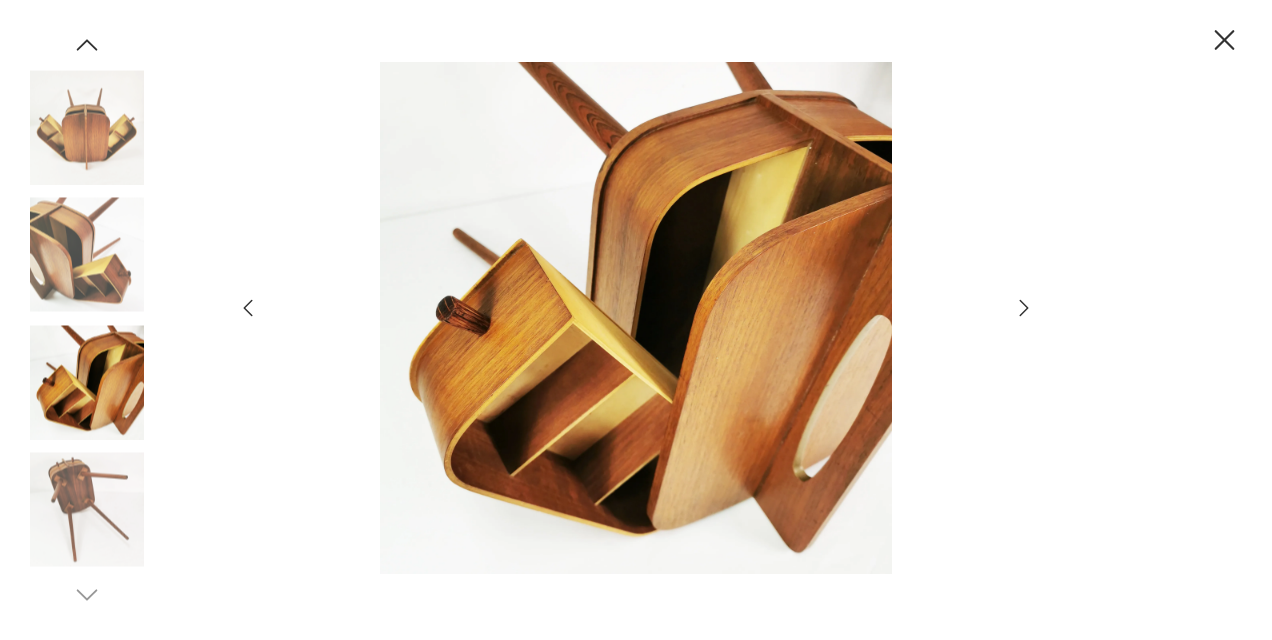 click 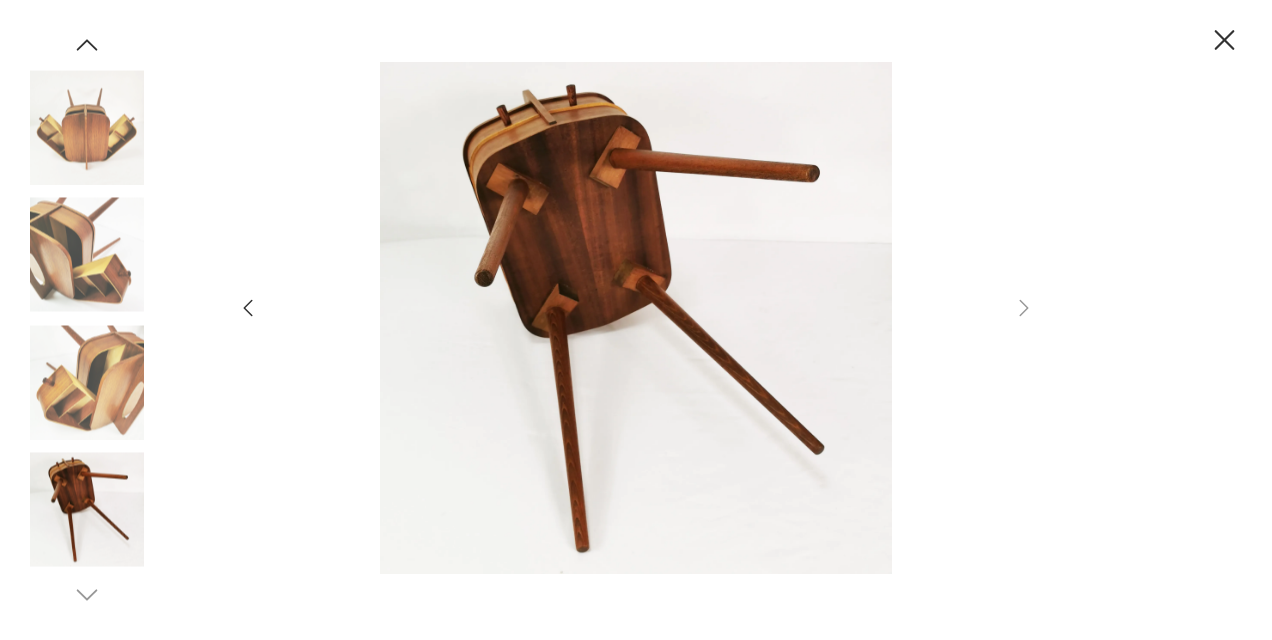 click 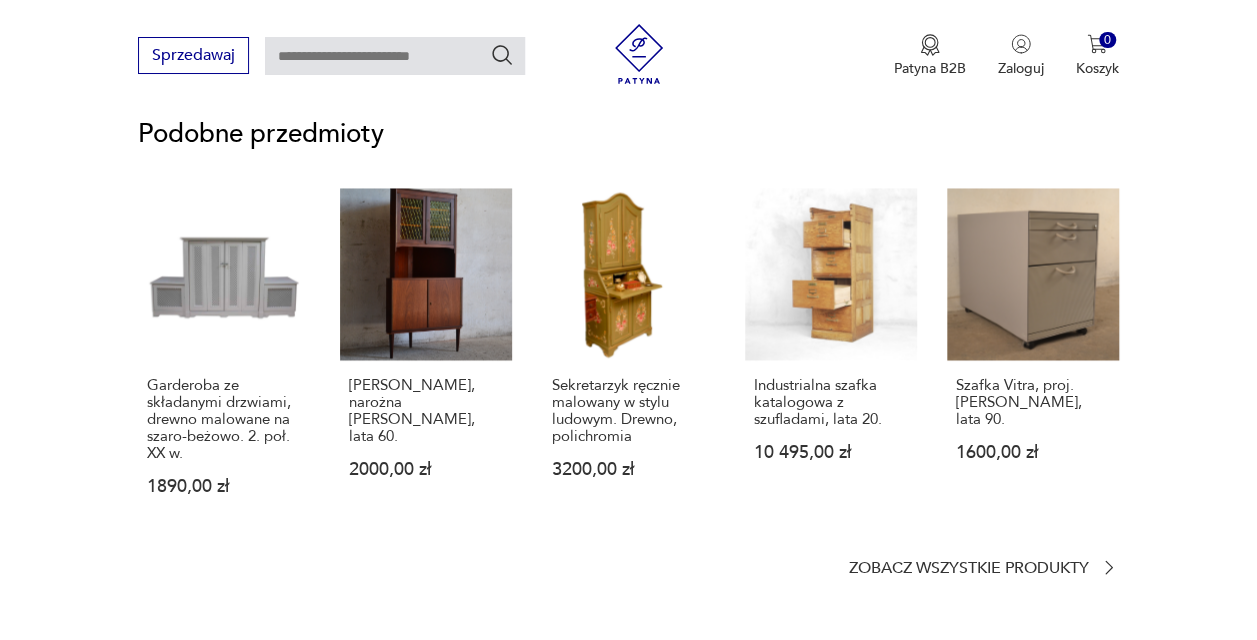 scroll, scrollTop: 1562, scrollLeft: 0, axis: vertical 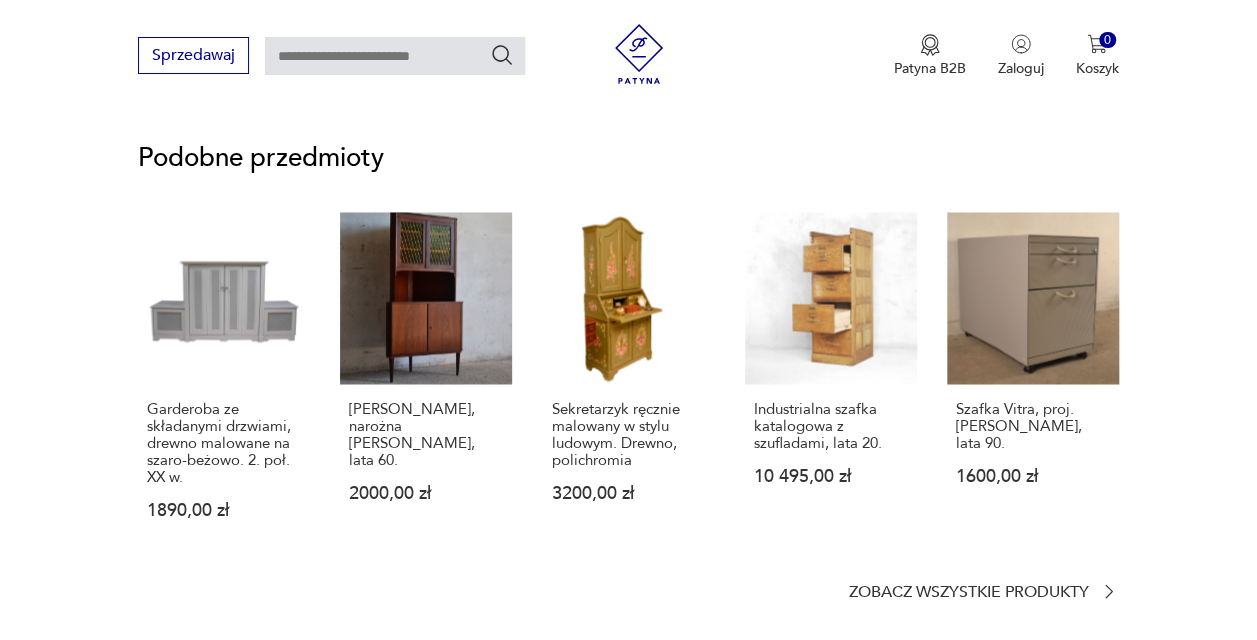 type on "**********" 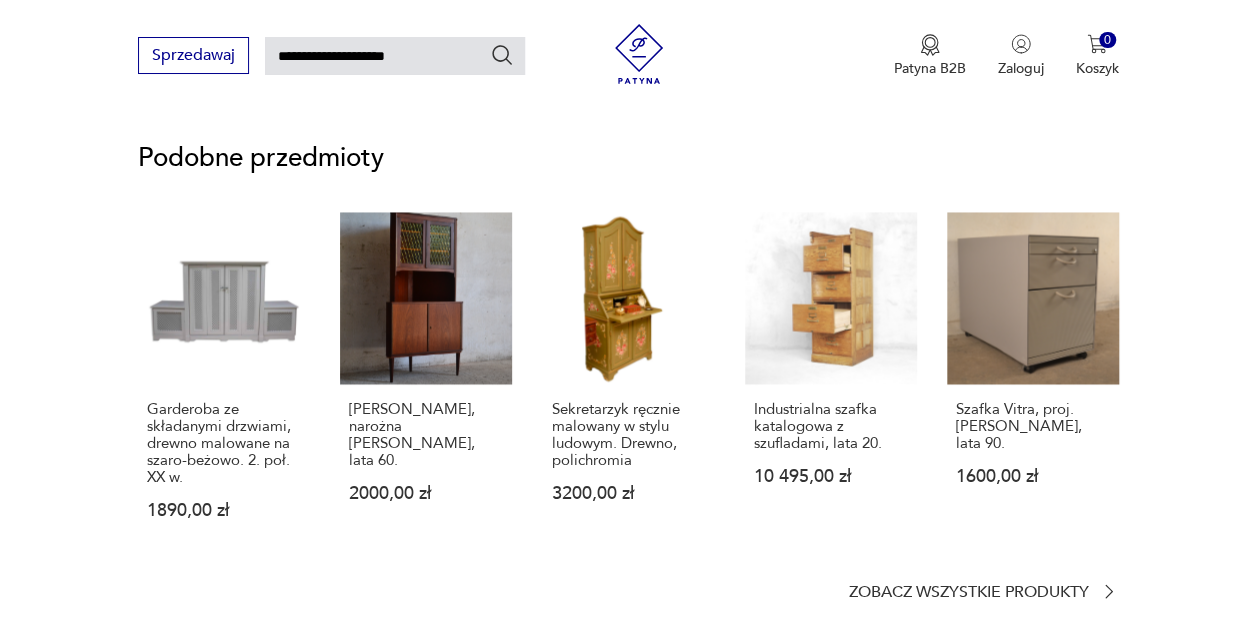 scroll, scrollTop: 176, scrollLeft: 0, axis: vertical 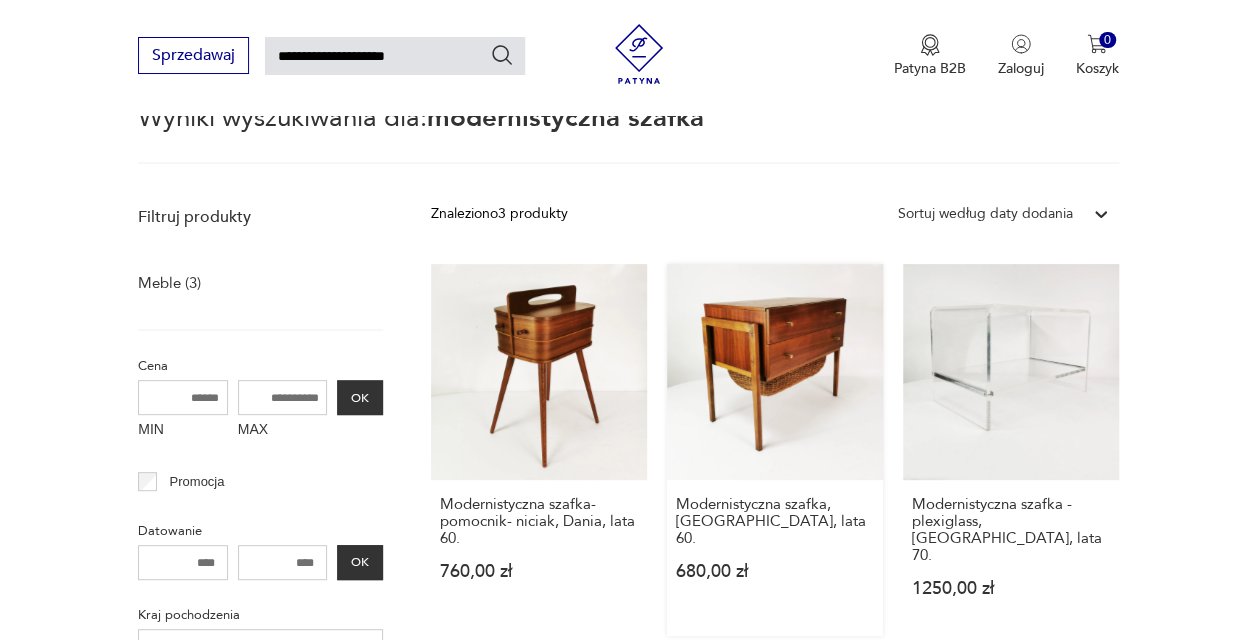 click on "Modernistyczna szafka, Niemcy, lata 60. 680,00 zł" at bounding box center (775, 450) 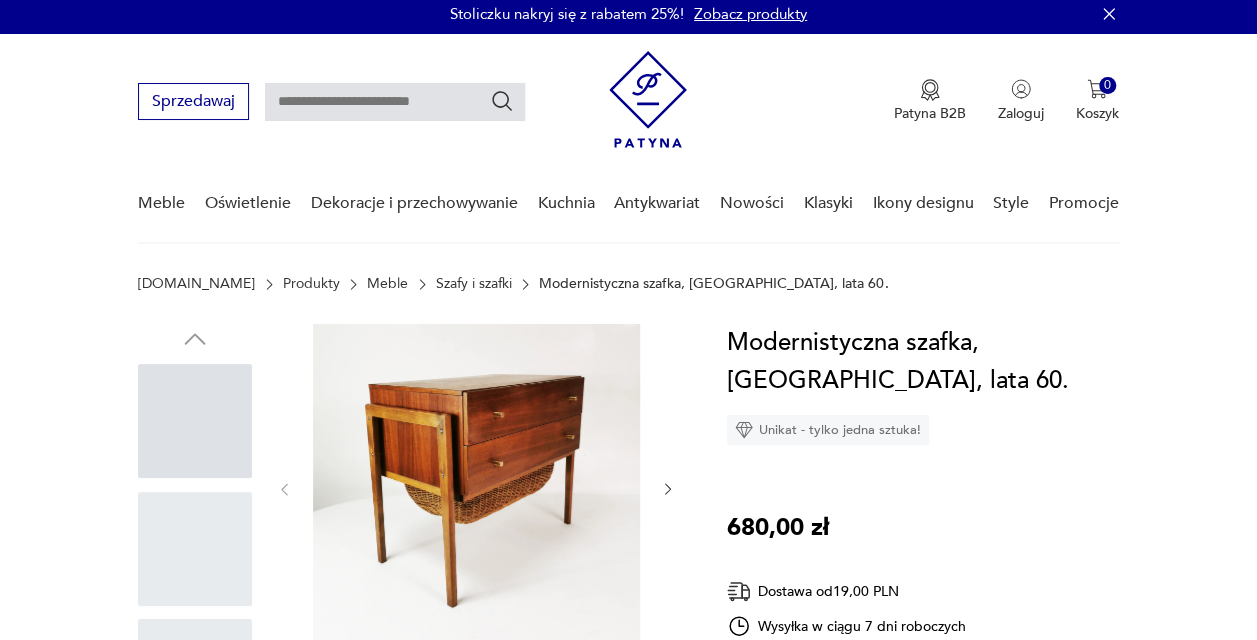 scroll, scrollTop: 0, scrollLeft: 0, axis: both 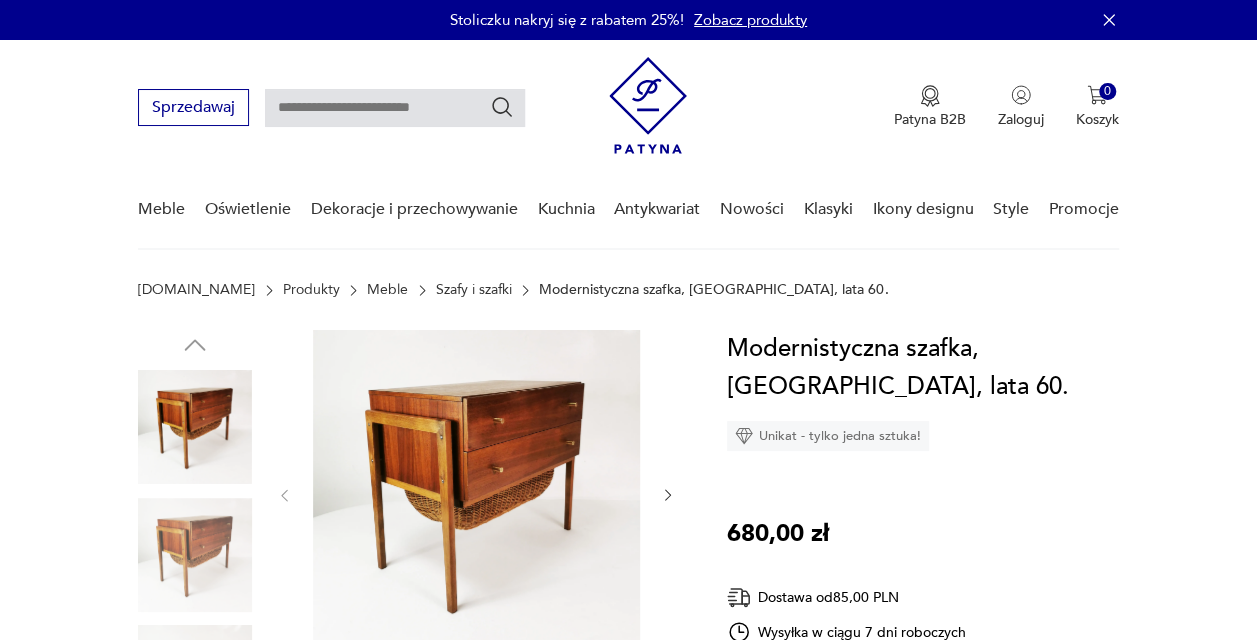 click at bounding box center [195, 555] 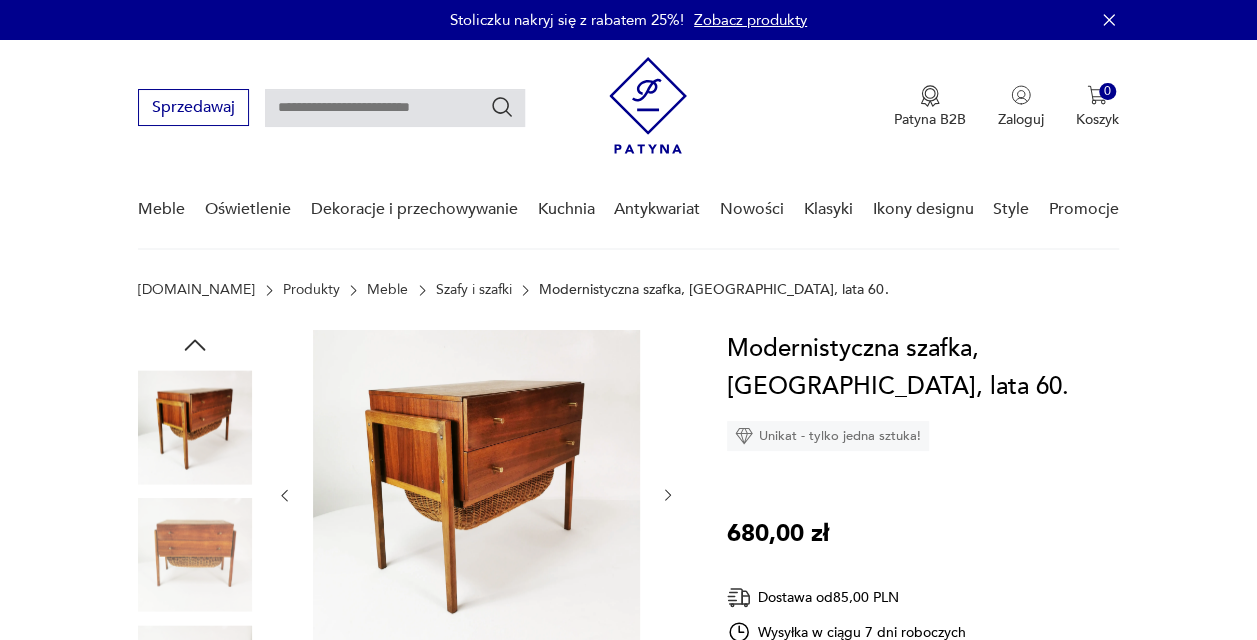 click at bounding box center [476, 493] 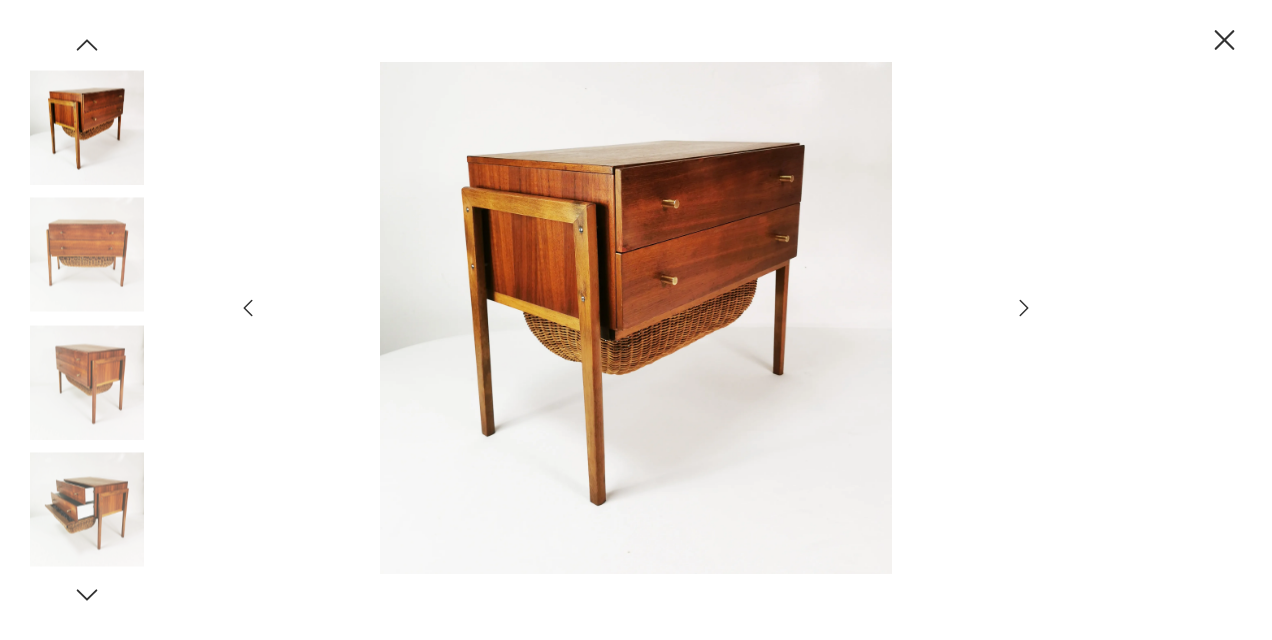 click at bounding box center (636, 320) 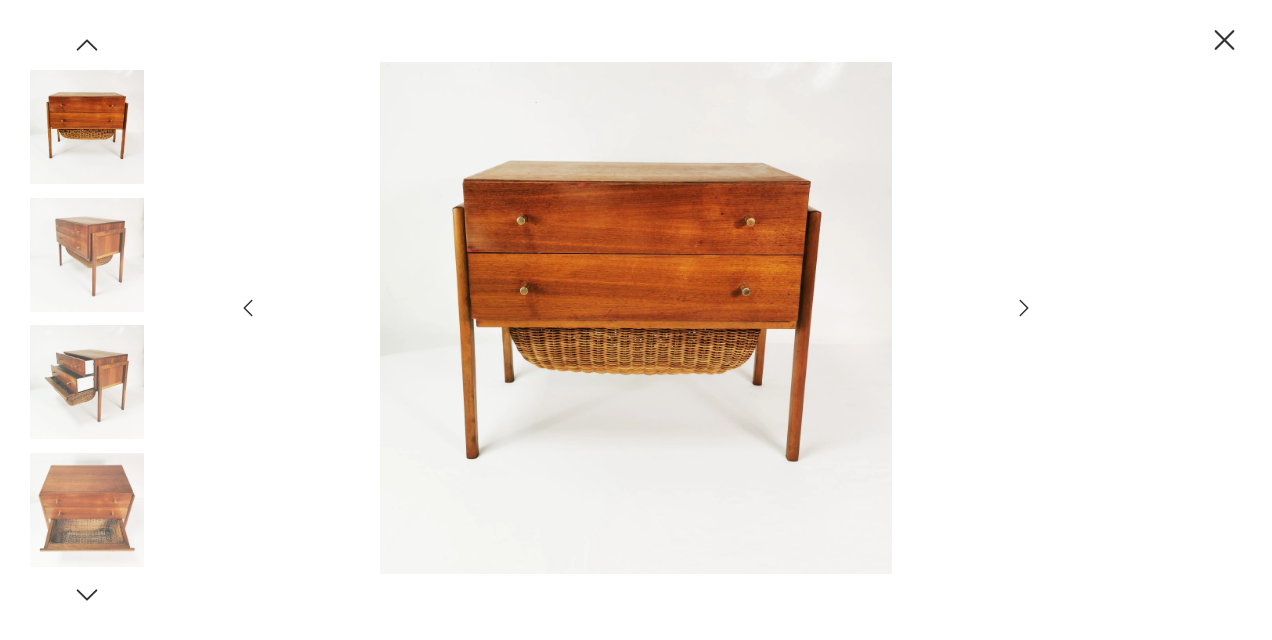 click 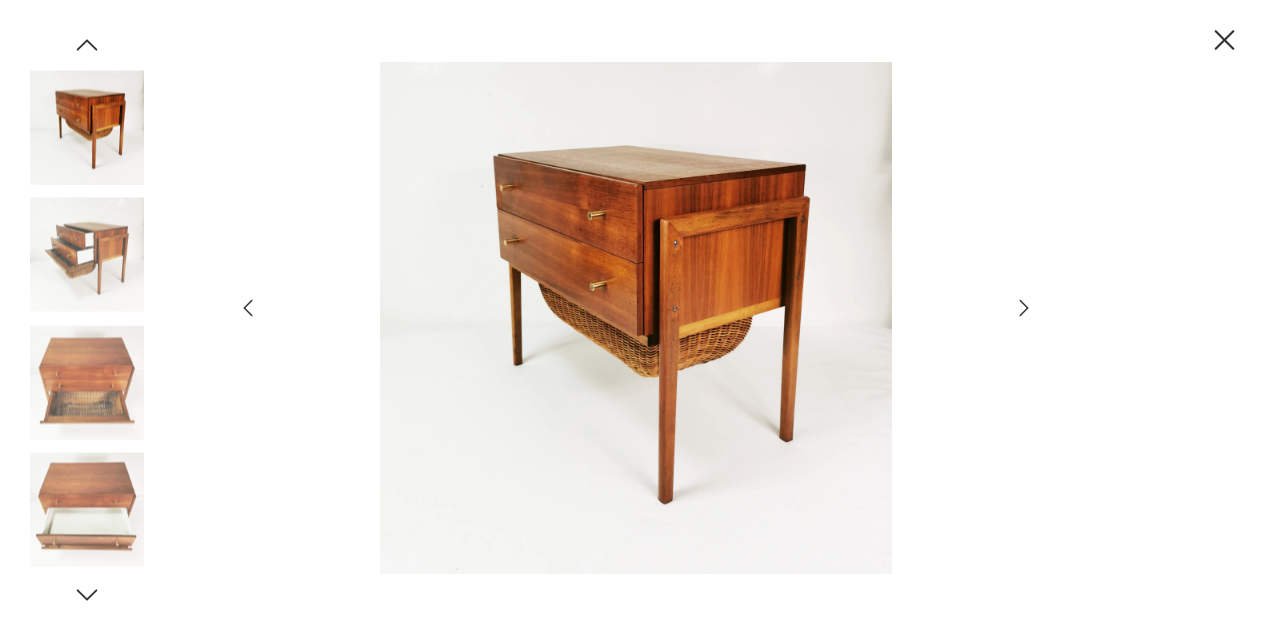 click 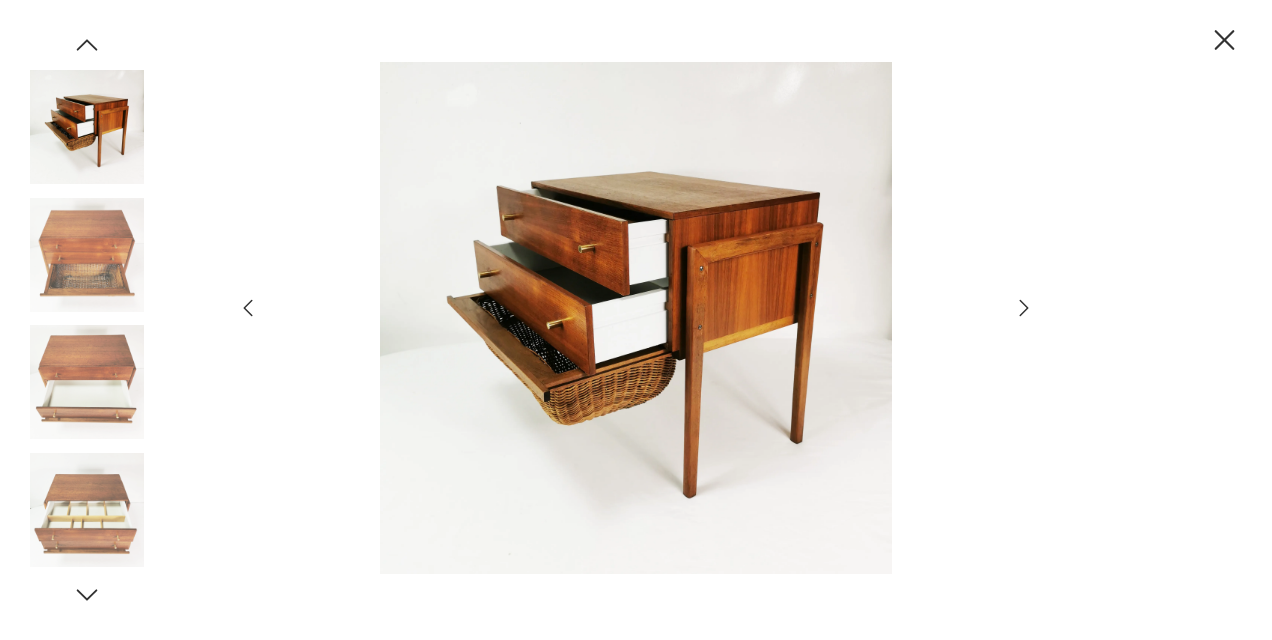 click 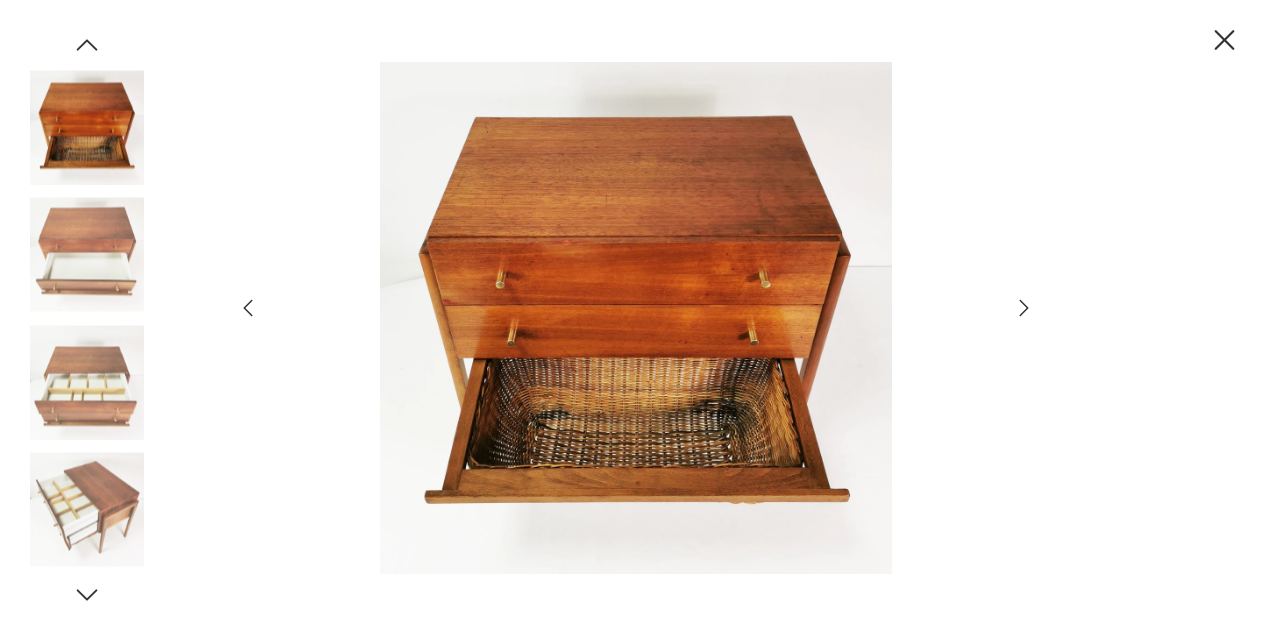 click 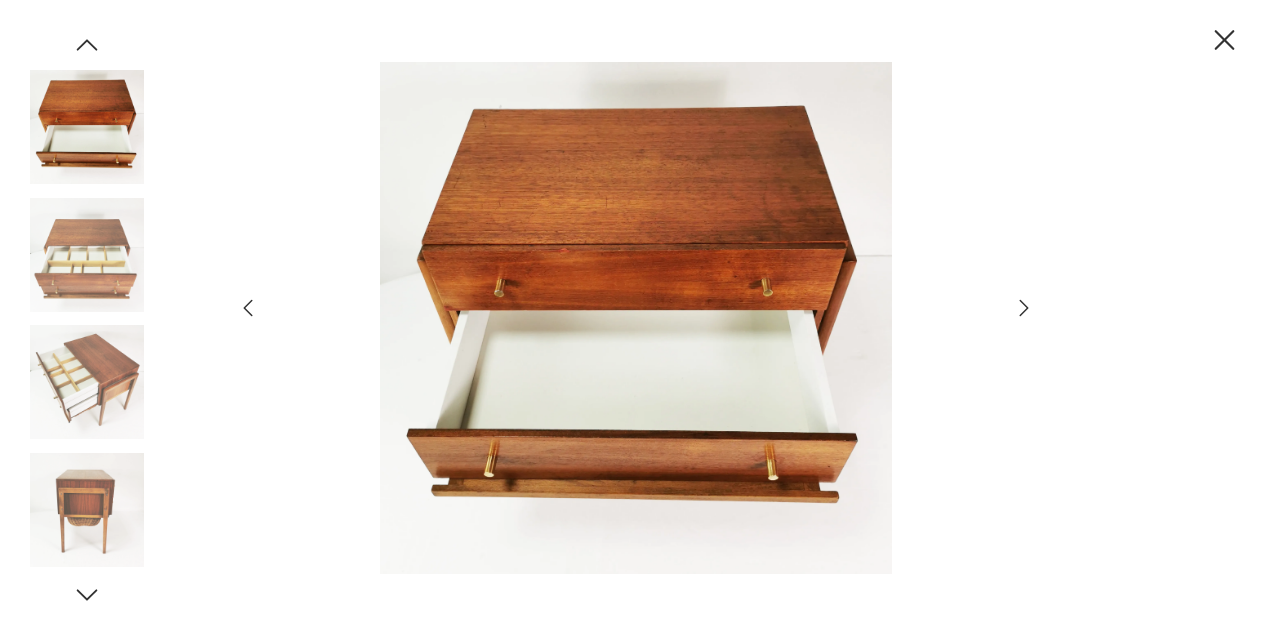 click 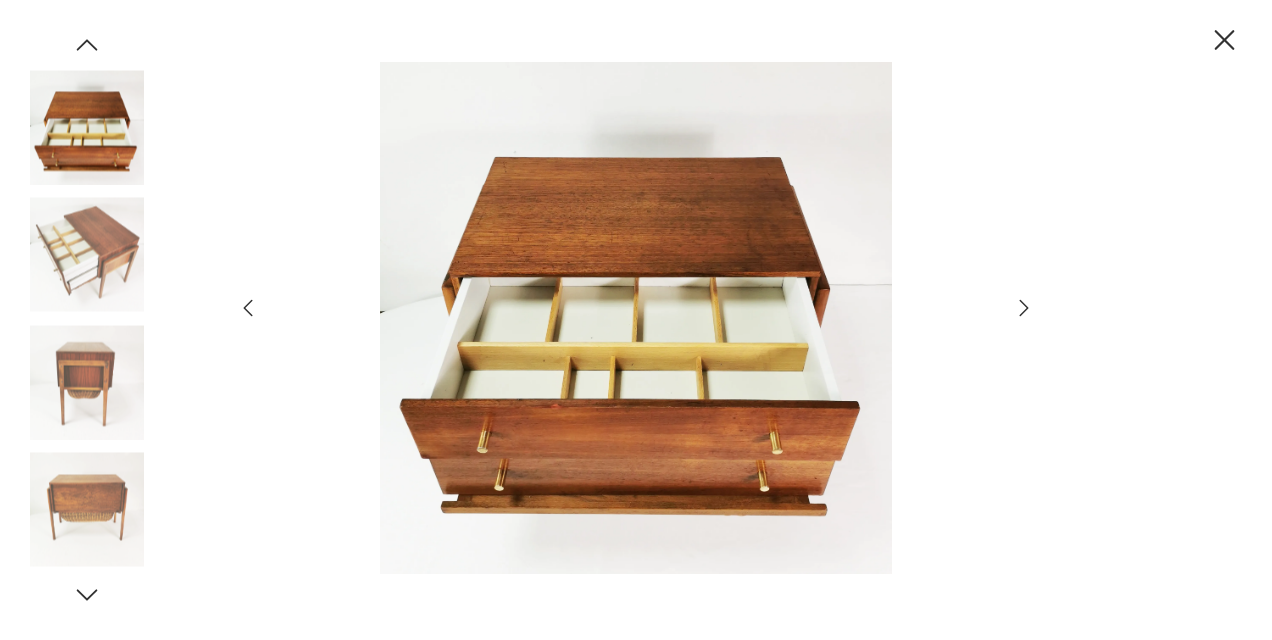 click 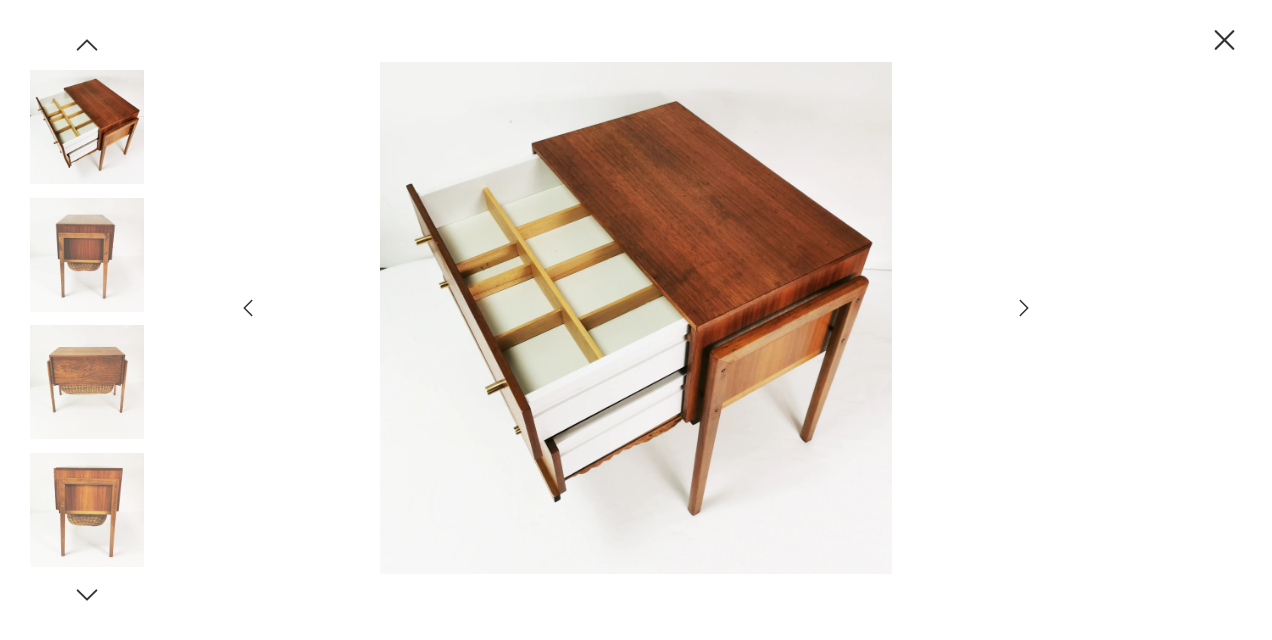 click 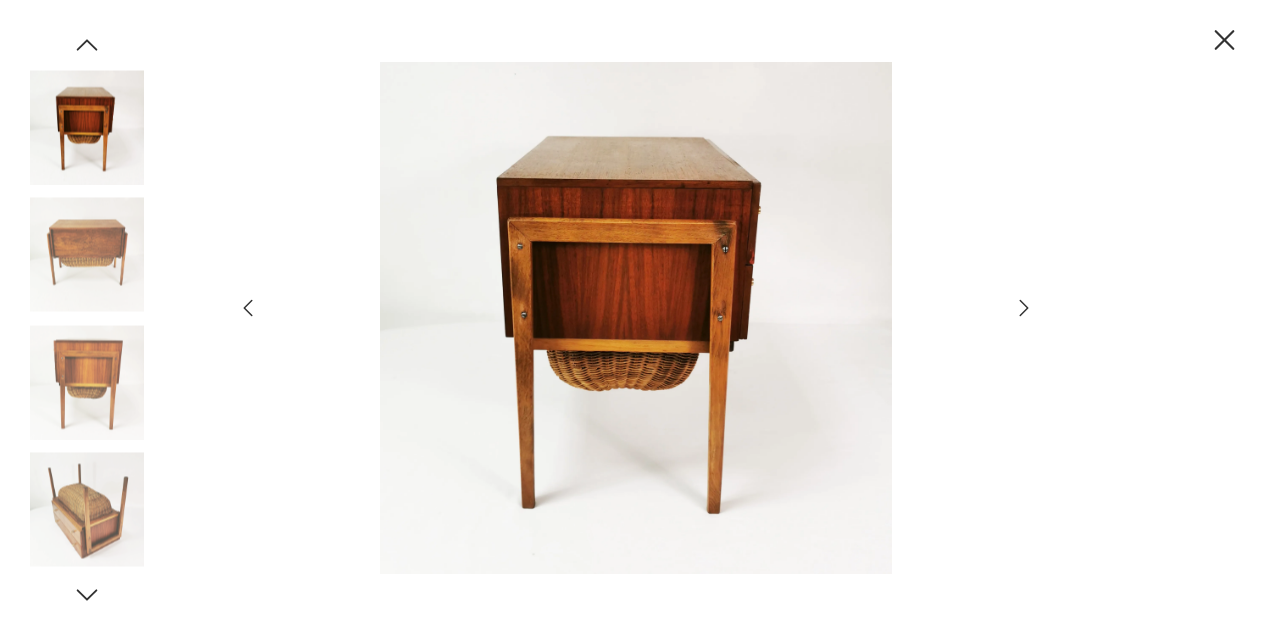 click 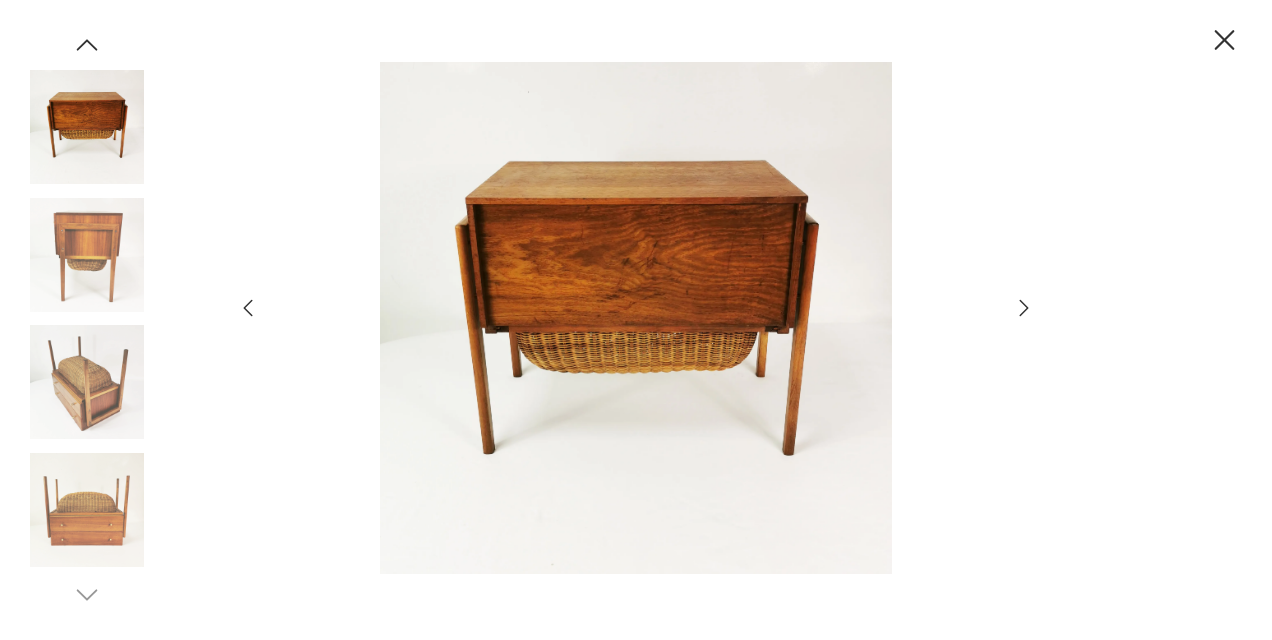 click 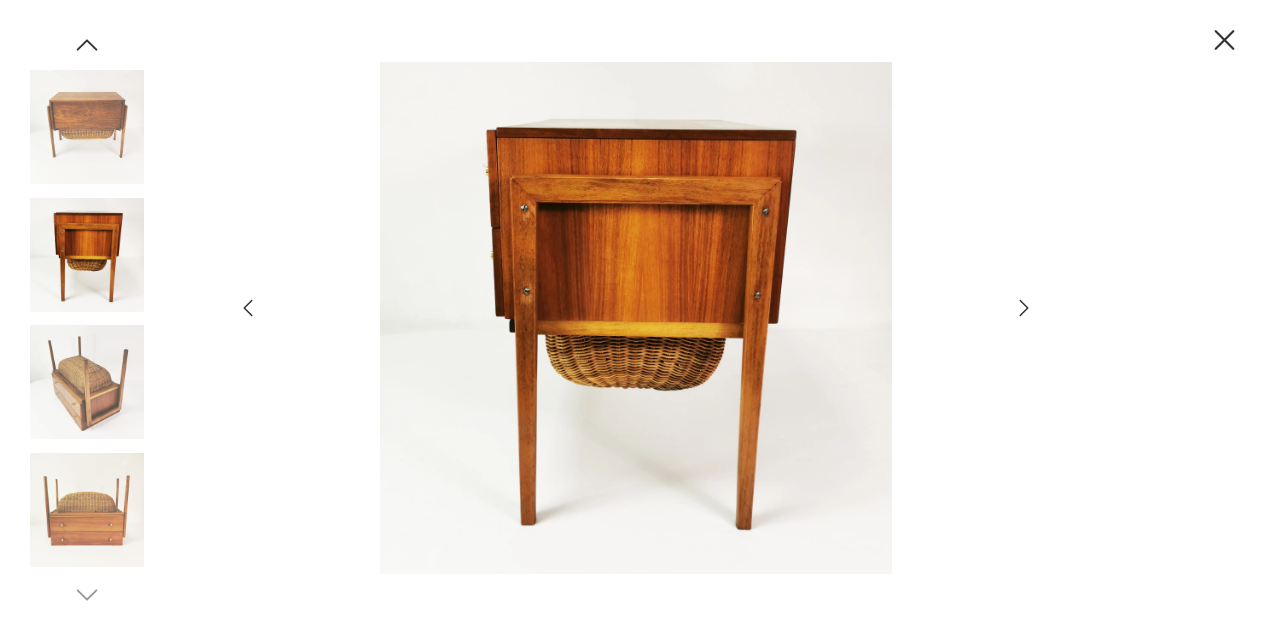 click 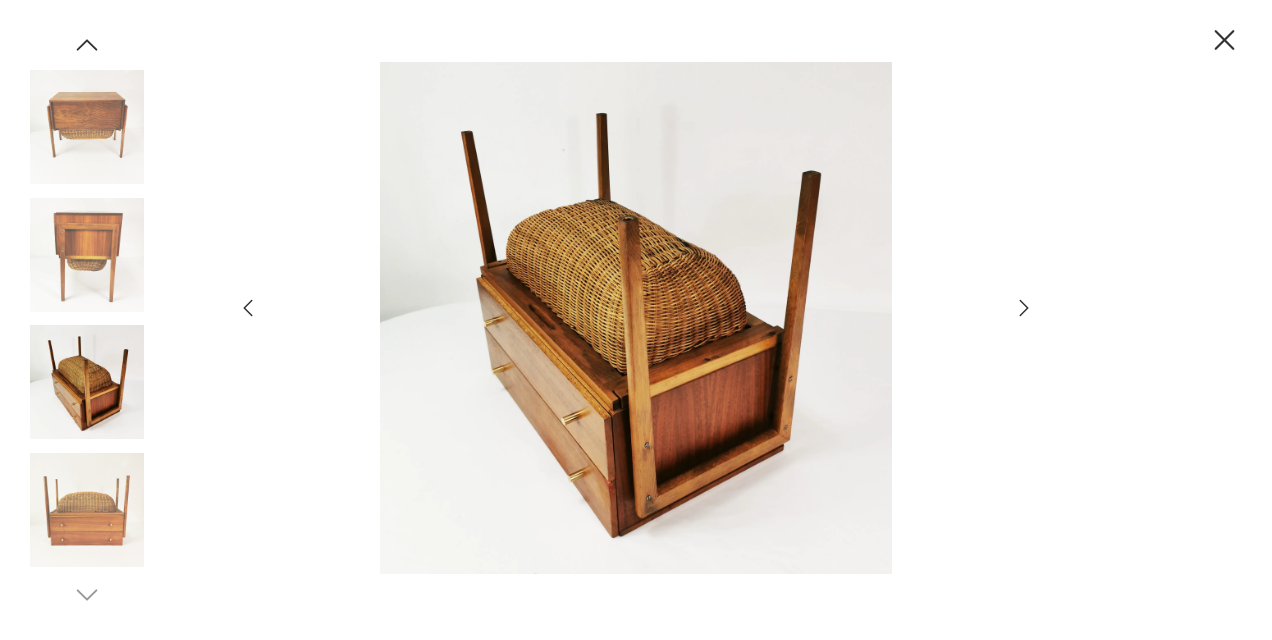 click 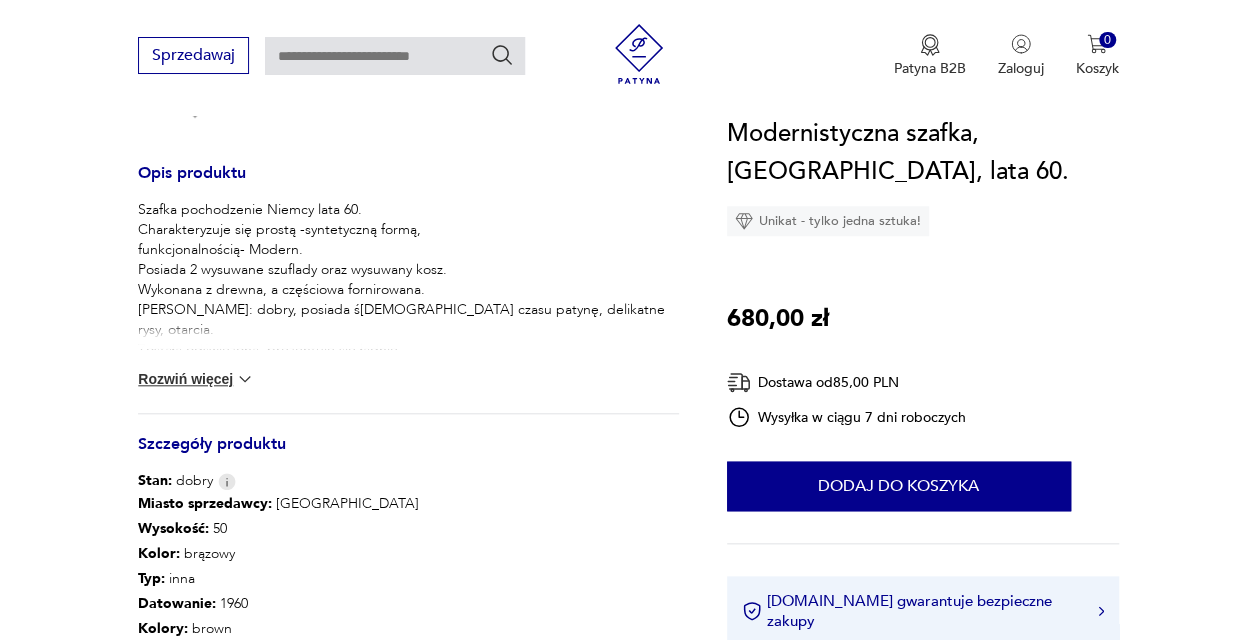 scroll, scrollTop: 831, scrollLeft: 0, axis: vertical 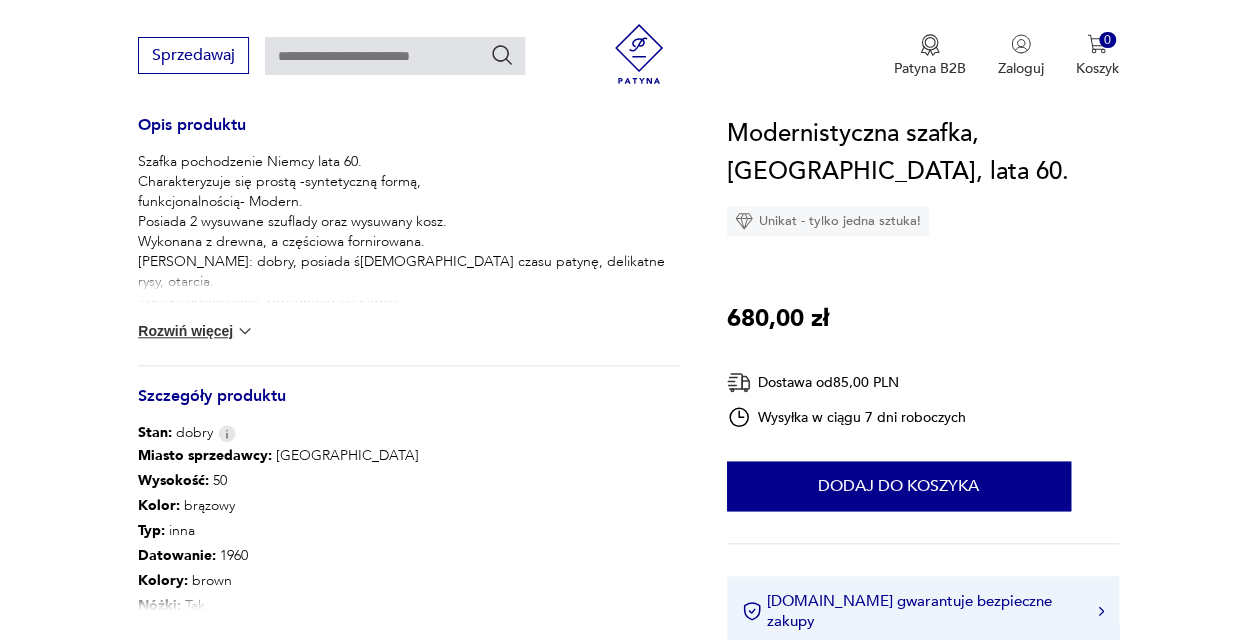 click on "Rozwiń więcej" at bounding box center [196, 331] 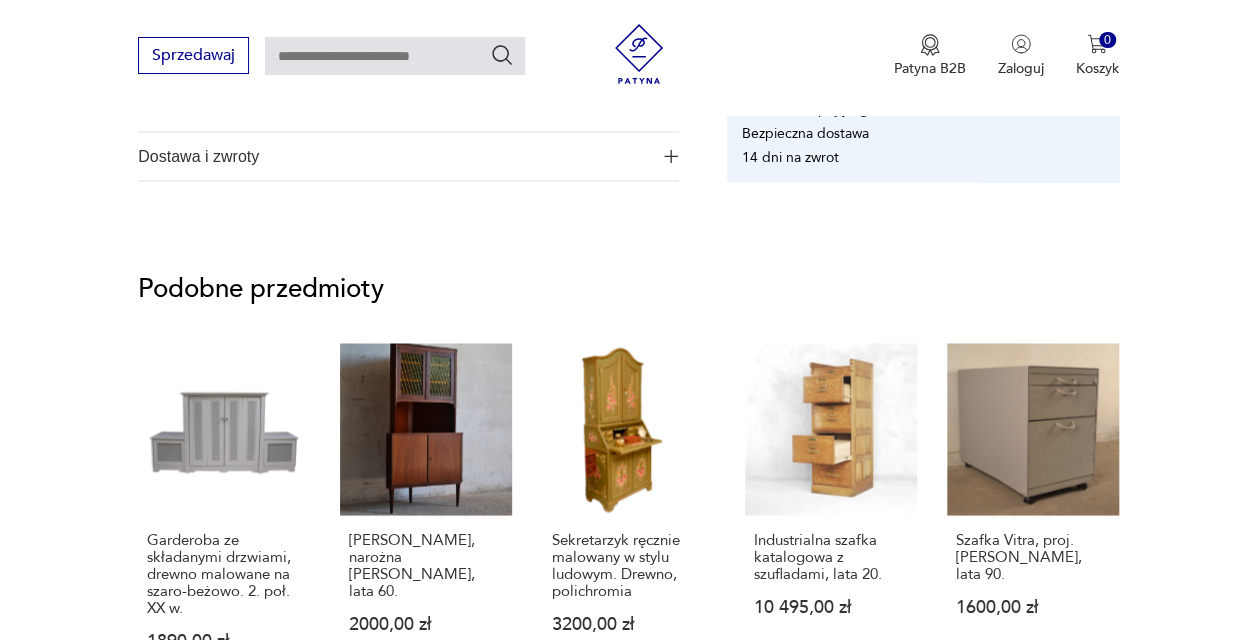 scroll, scrollTop: 1577, scrollLeft: 0, axis: vertical 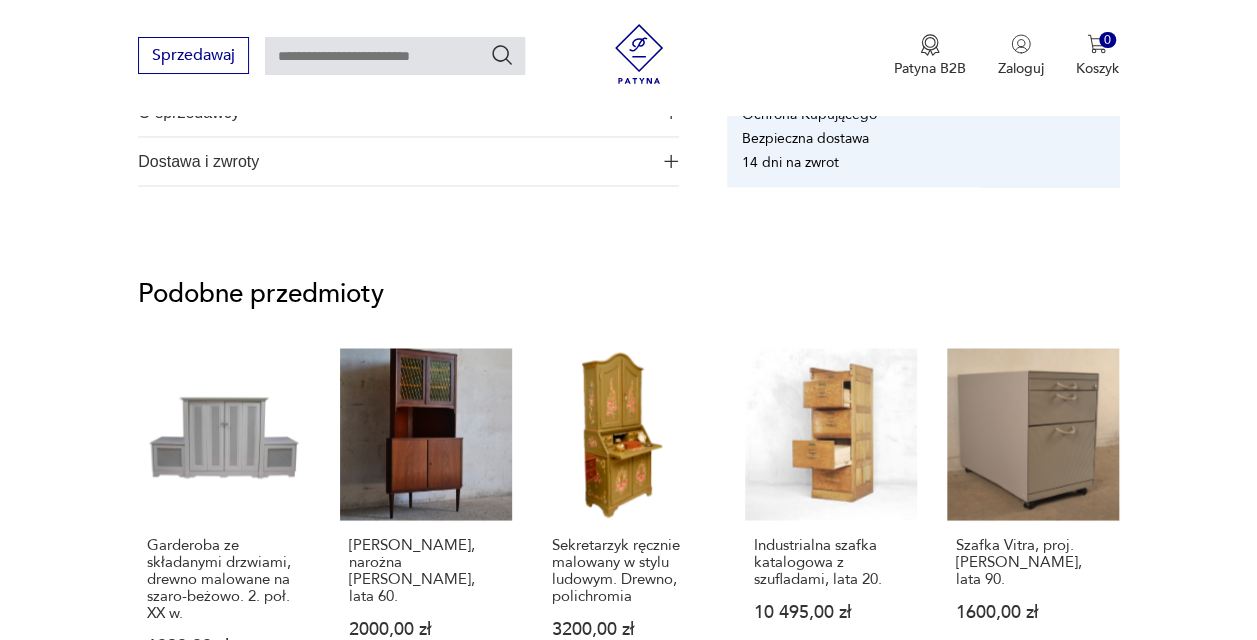 click at bounding box center (395, 56) 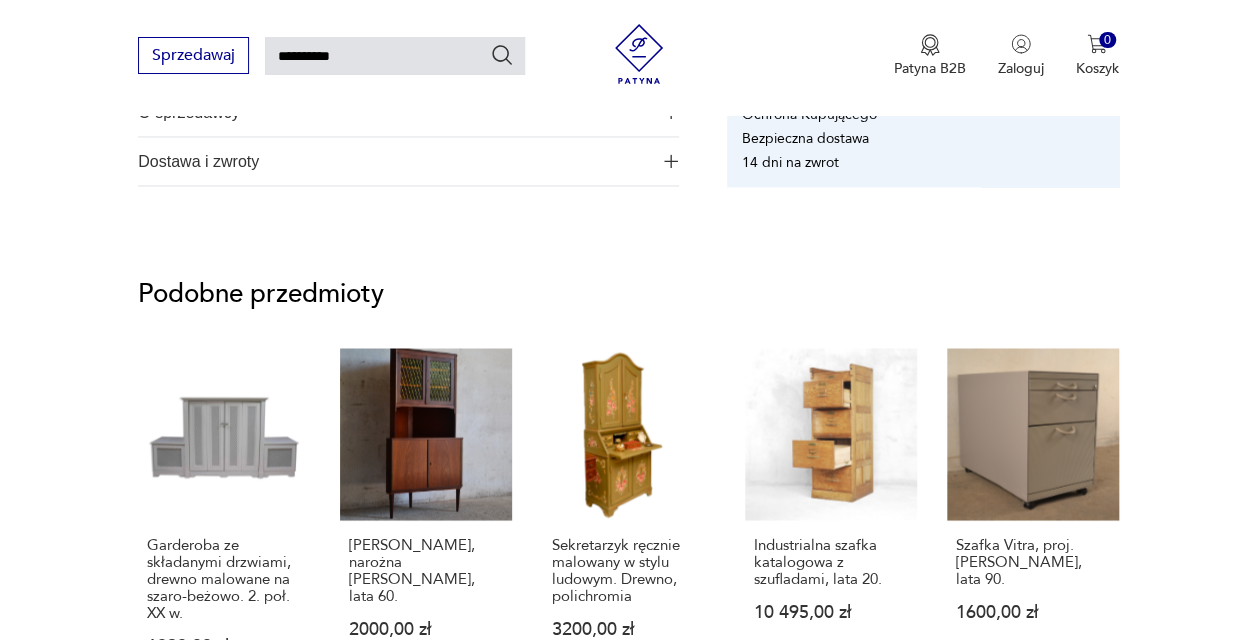type on "**********" 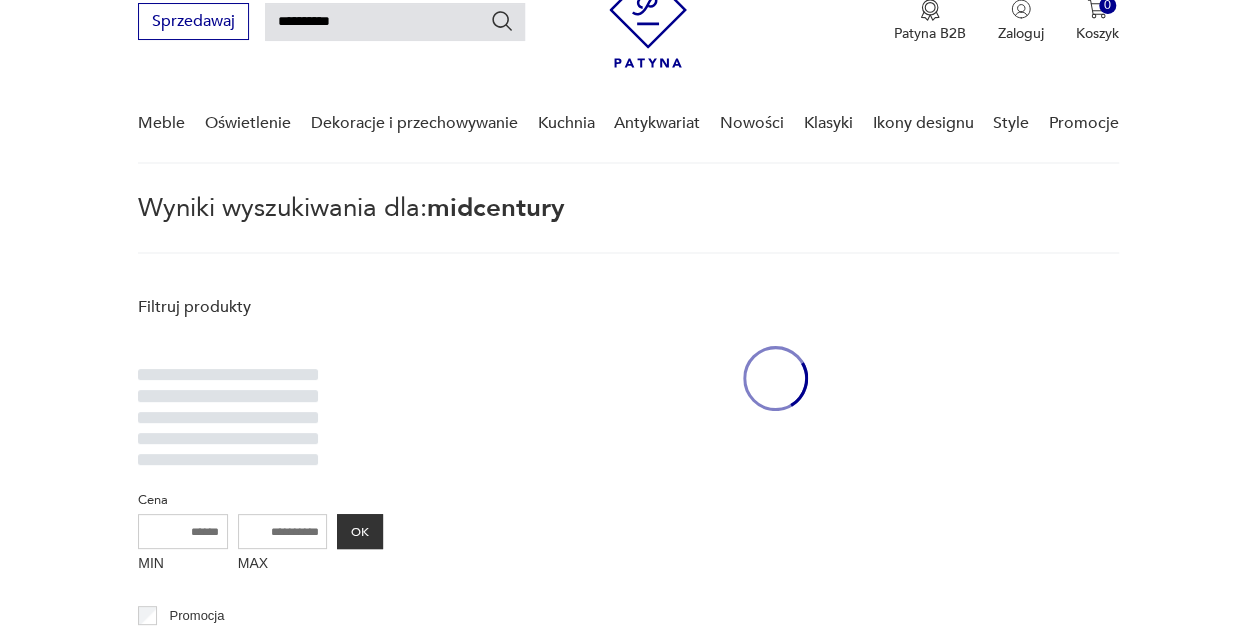 scroll, scrollTop: 72, scrollLeft: 0, axis: vertical 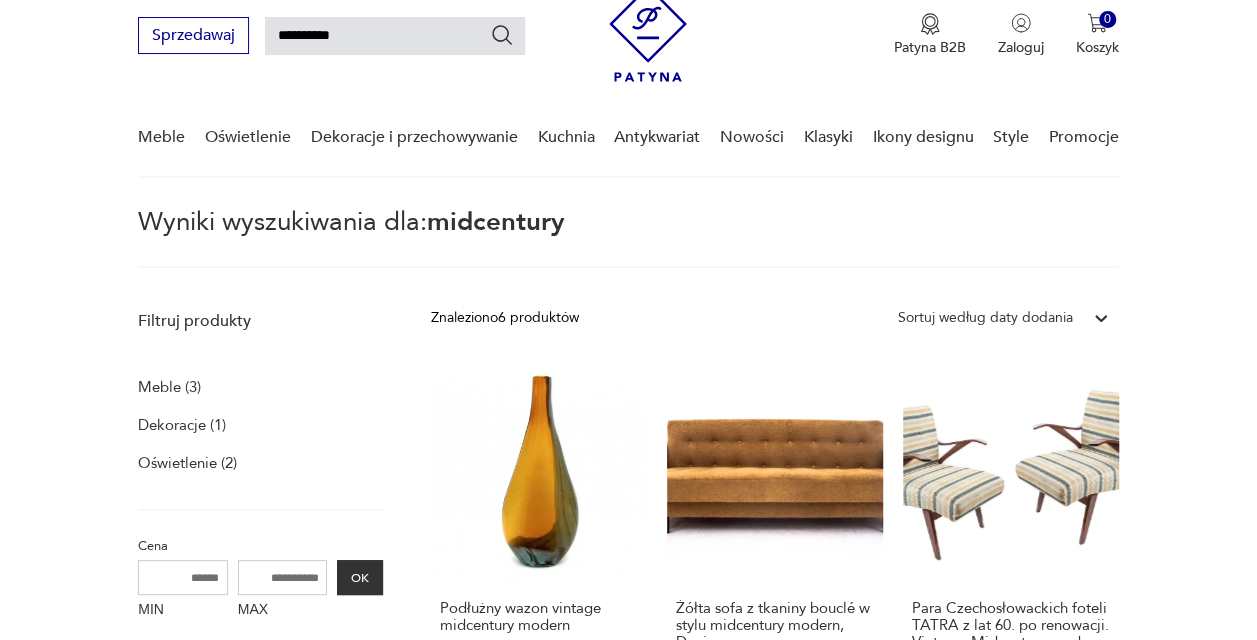 click on "**********" at bounding box center (395, 36) 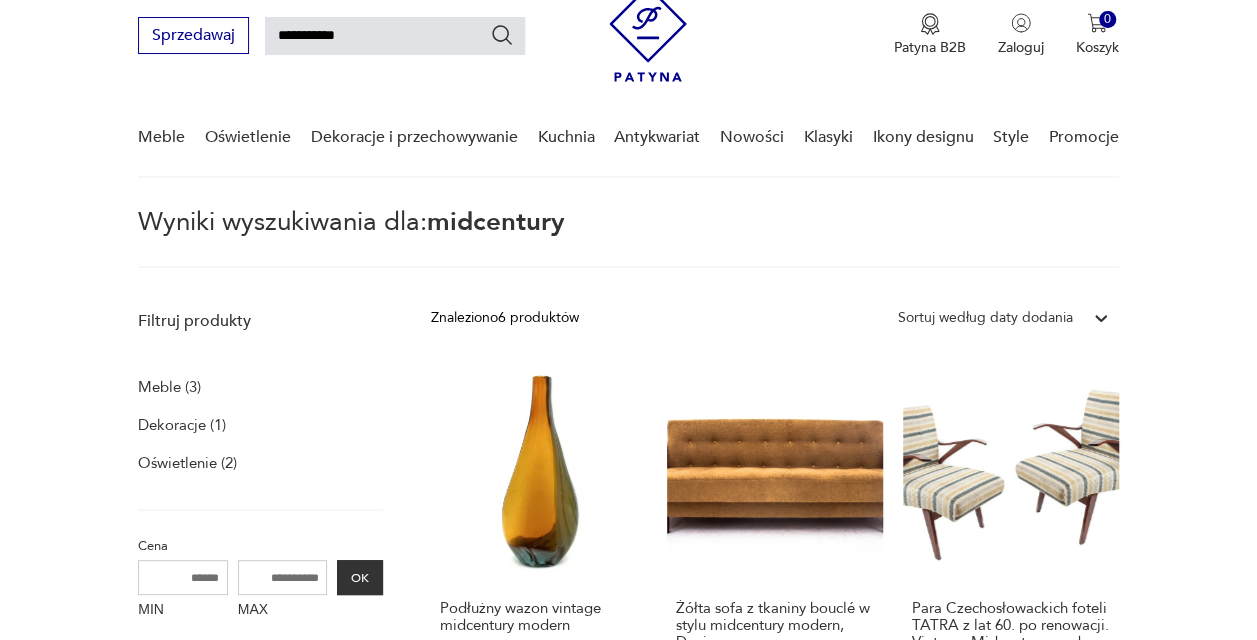 type on "**********" 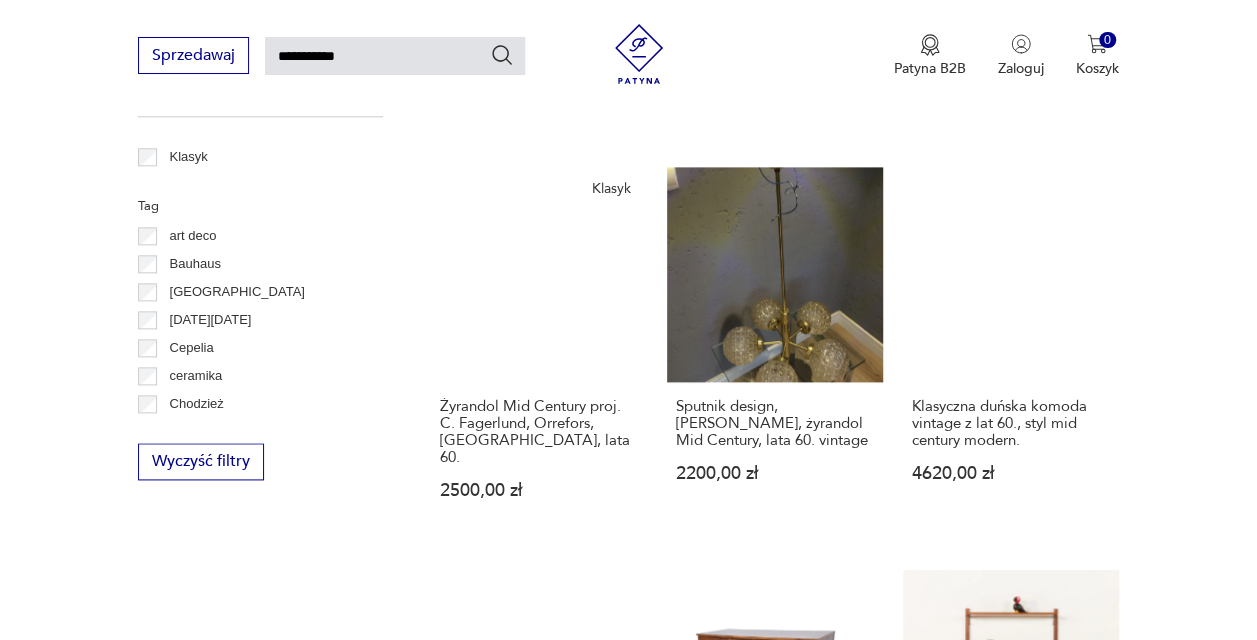 scroll, scrollTop: 1102, scrollLeft: 0, axis: vertical 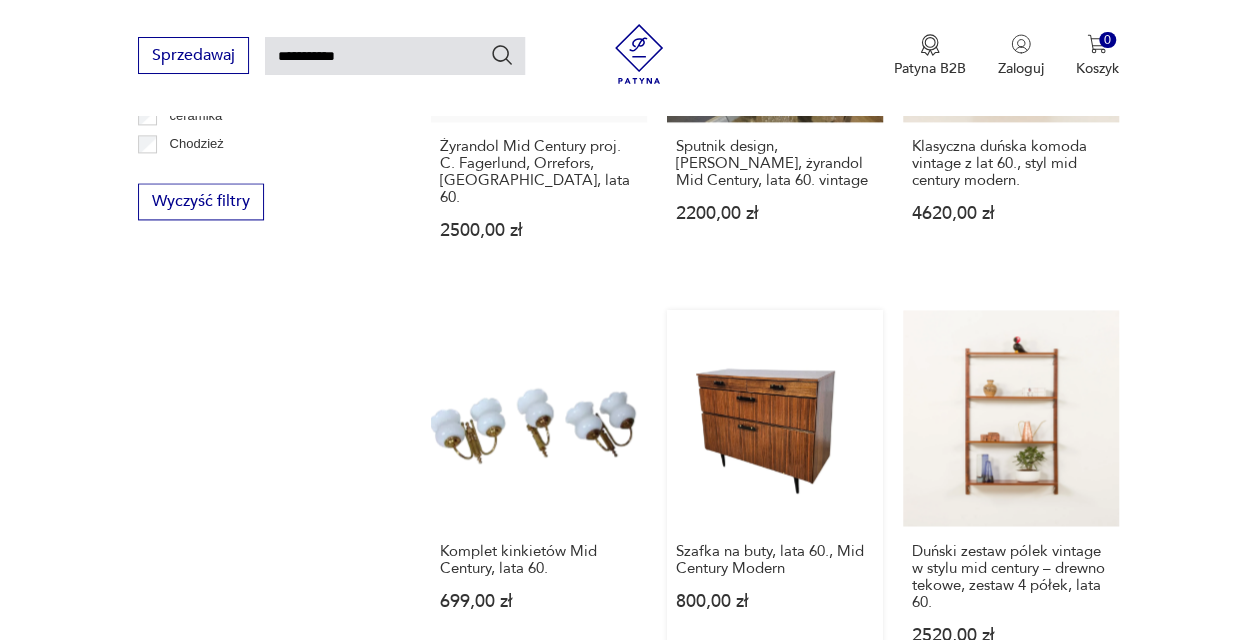 click on "Szafka na buty, lata 60., Mid Century Modern 800,00 zł" at bounding box center [775, 496] 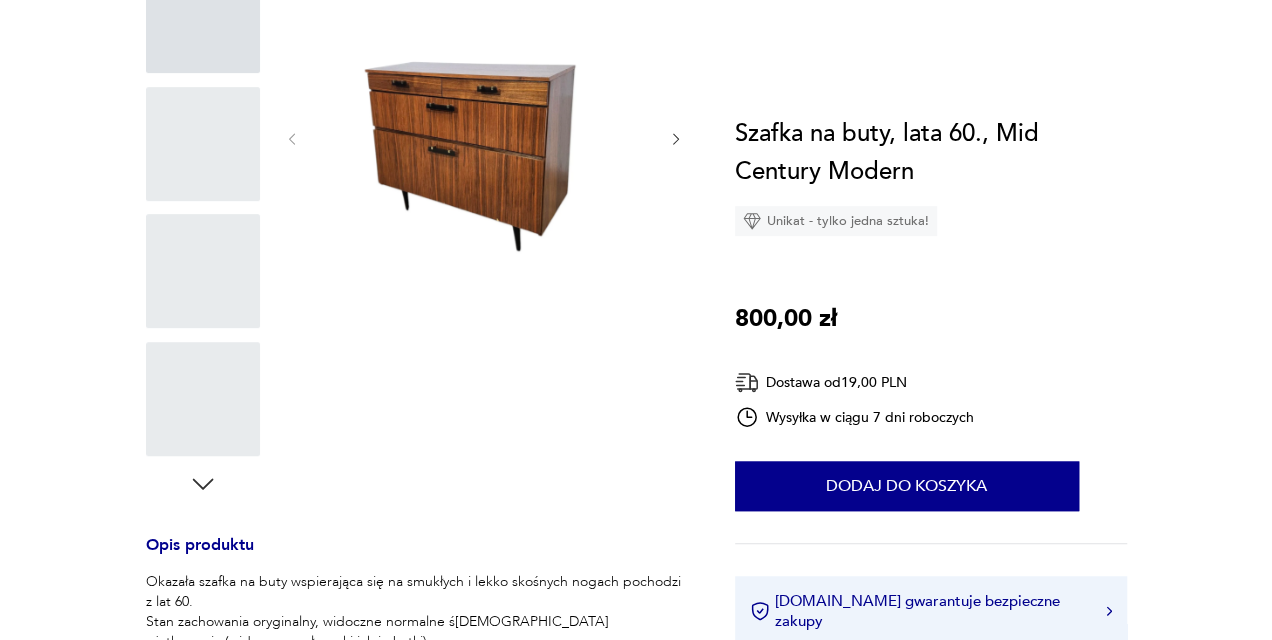 scroll, scrollTop: 0, scrollLeft: 0, axis: both 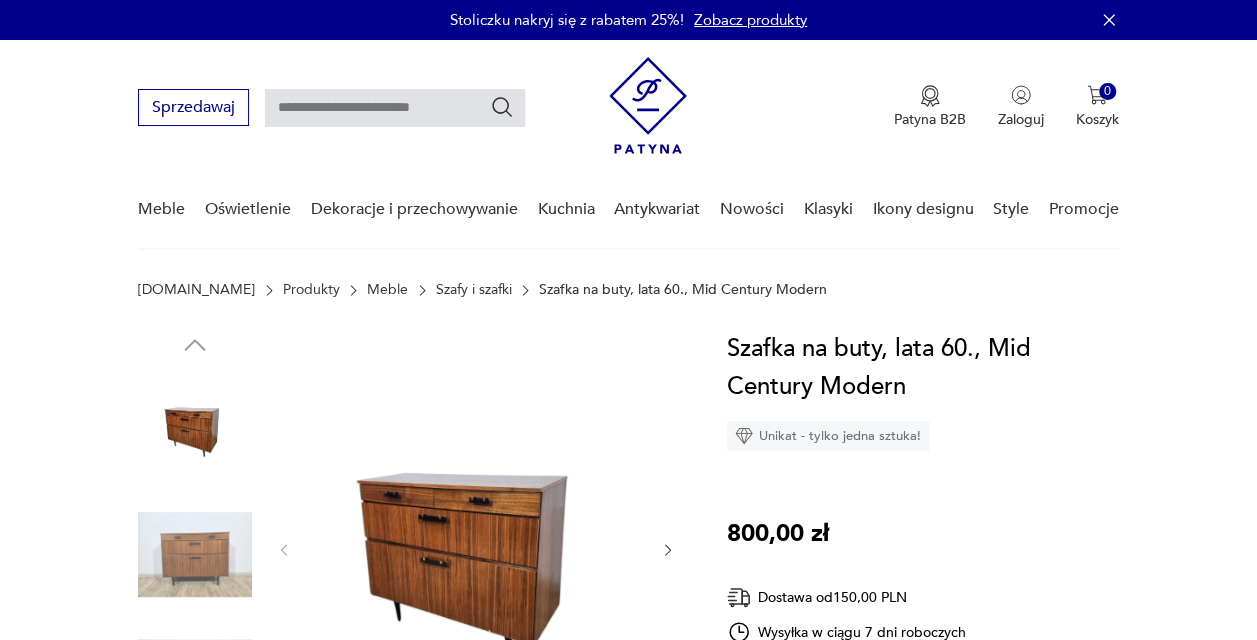 click at bounding box center [476, 548] 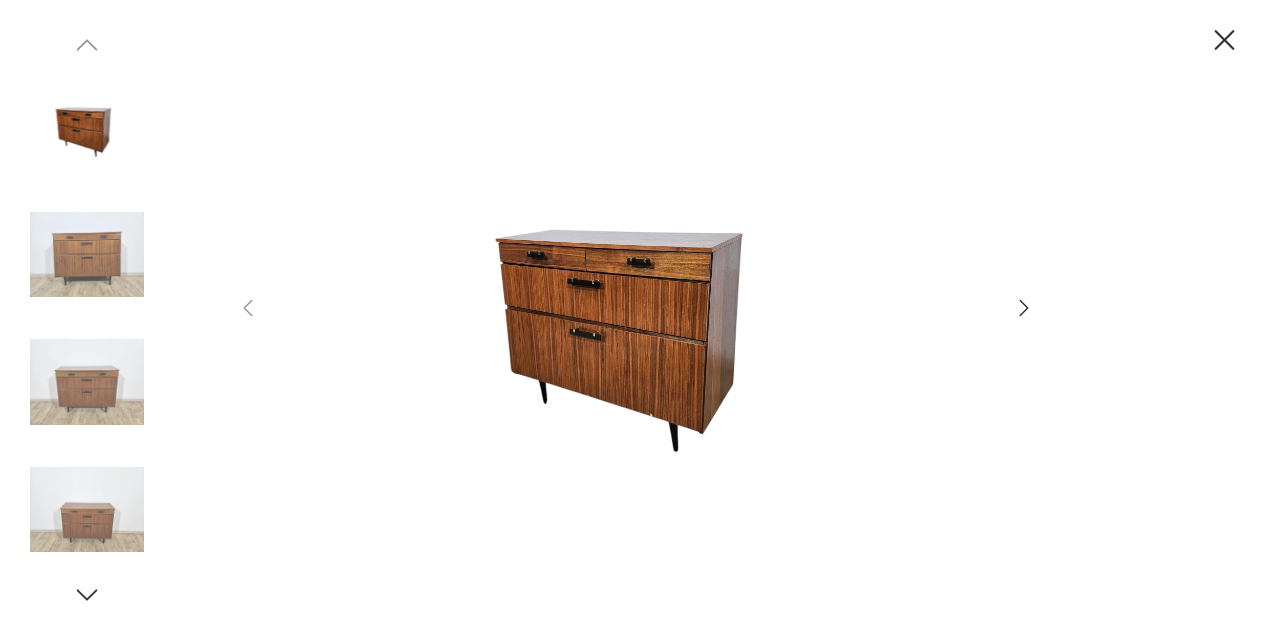 click at bounding box center (87, 255) 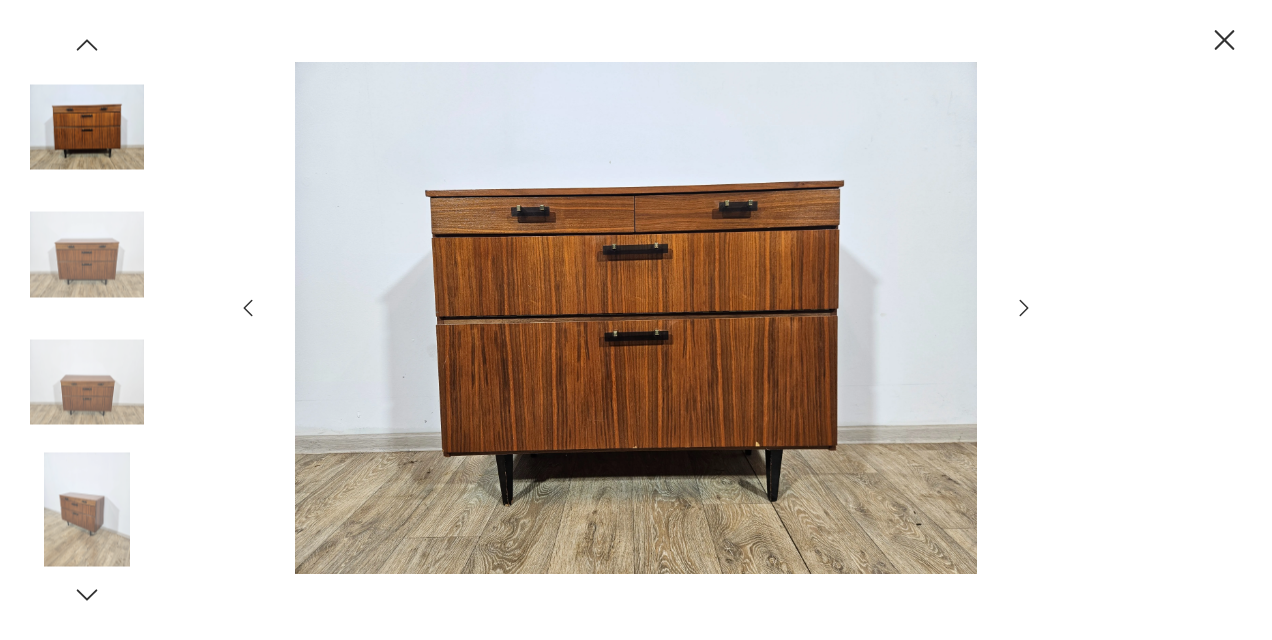 click at bounding box center [87, 382] 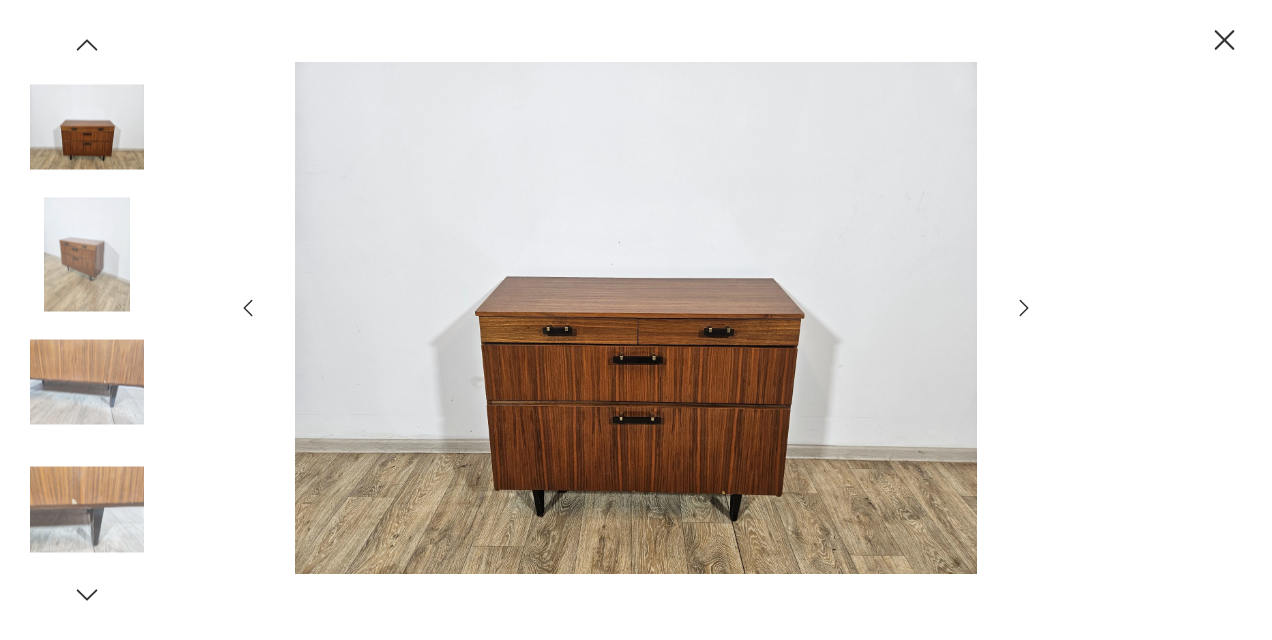 click at bounding box center [87, 510] 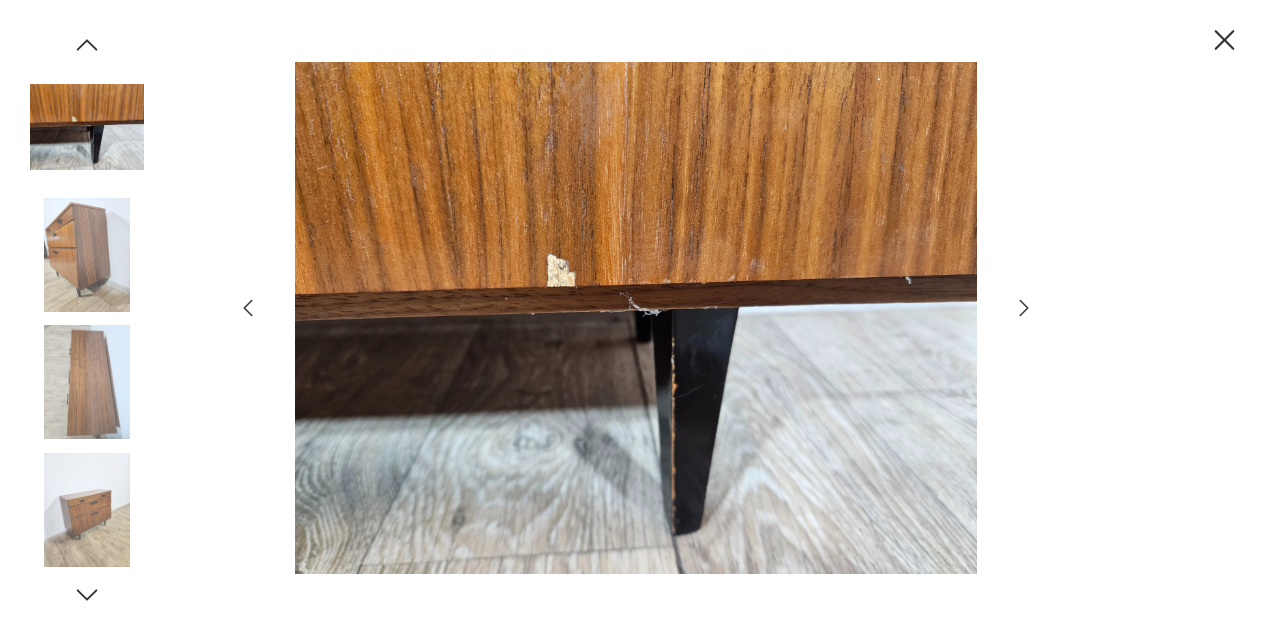 type on "**********" 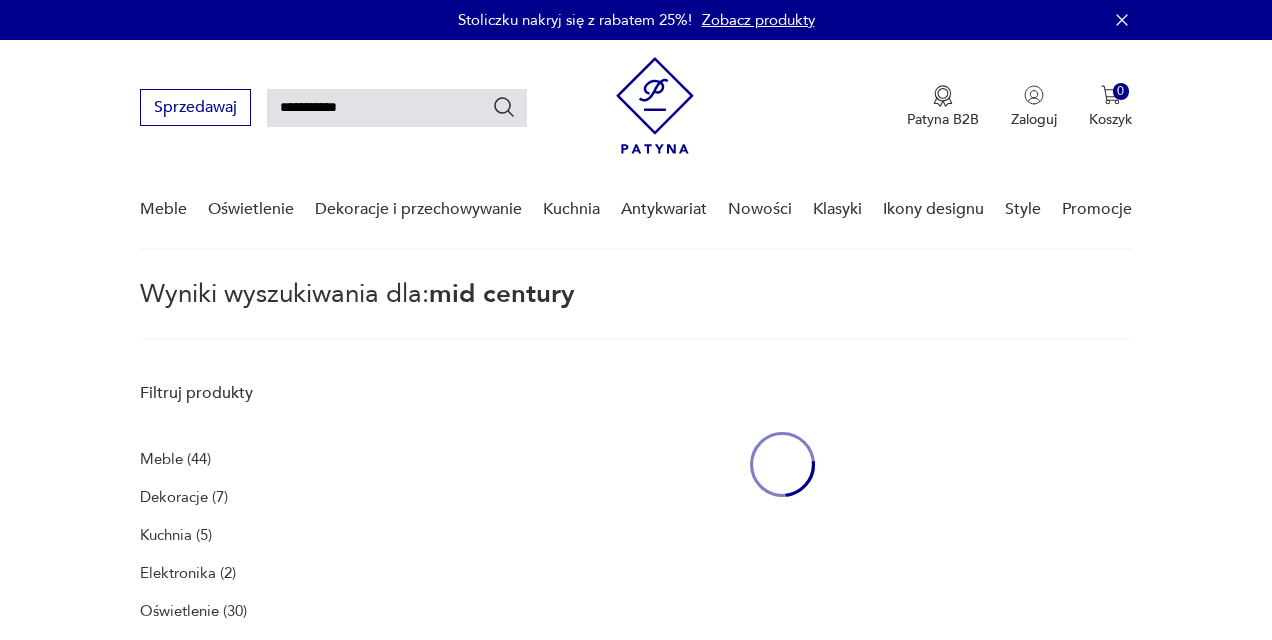 scroll, scrollTop: 1358, scrollLeft: 0, axis: vertical 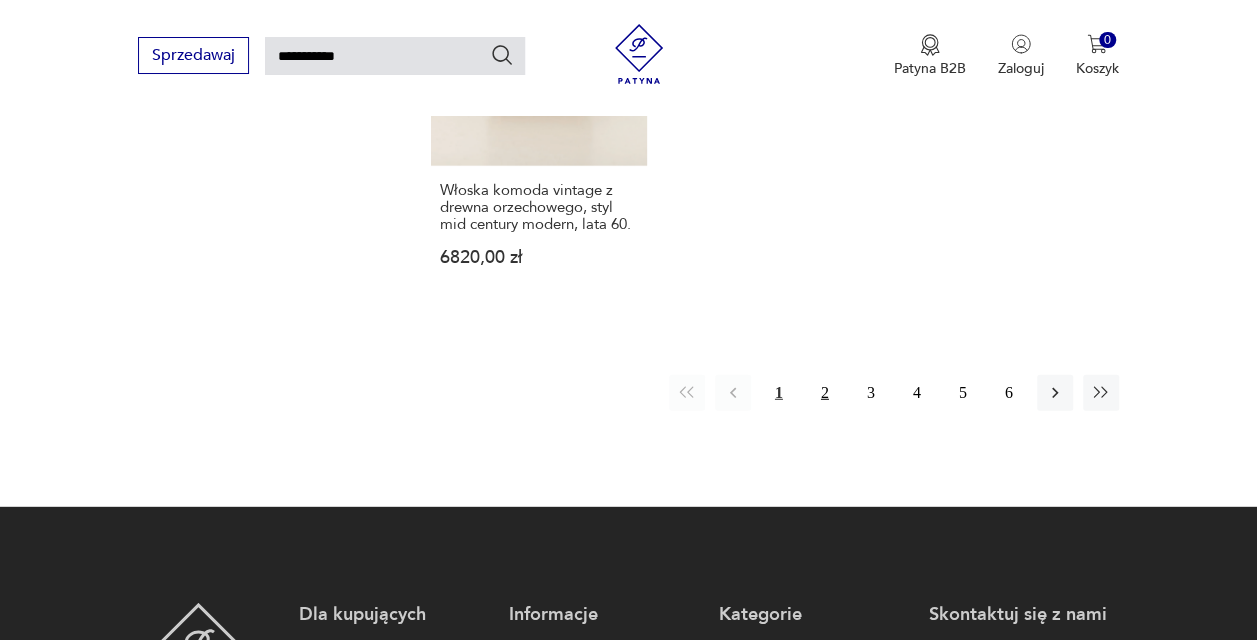 click on "2" at bounding box center (825, 393) 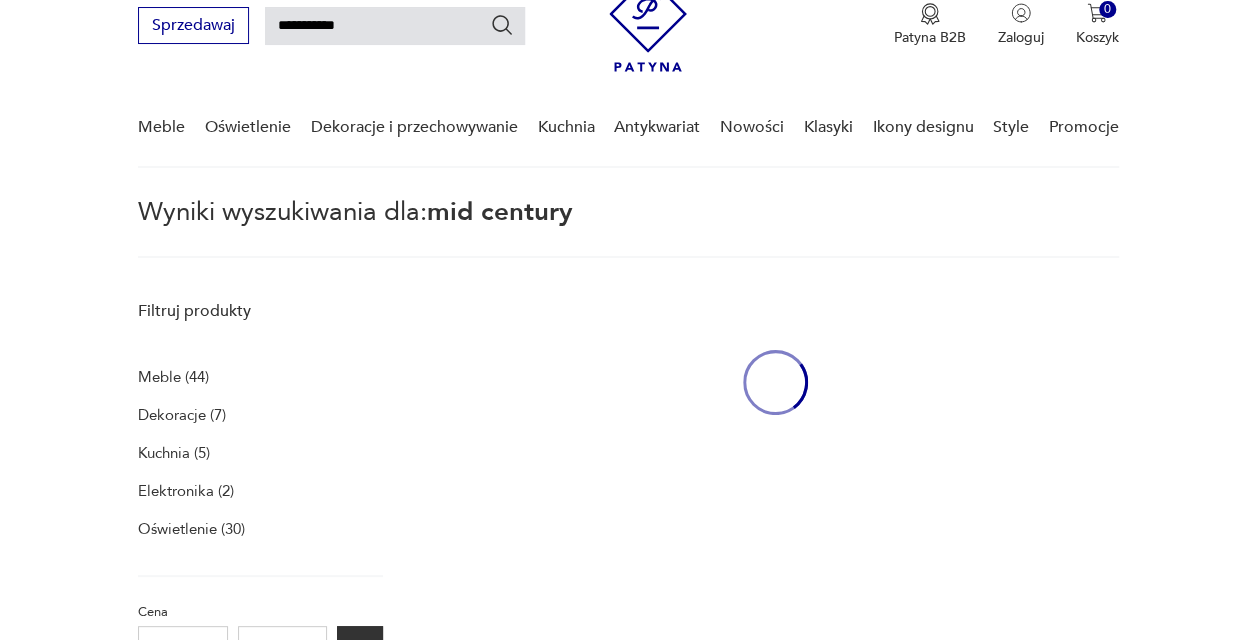 scroll, scrollTop: 72, scrollLeft: 0, axis: vertical 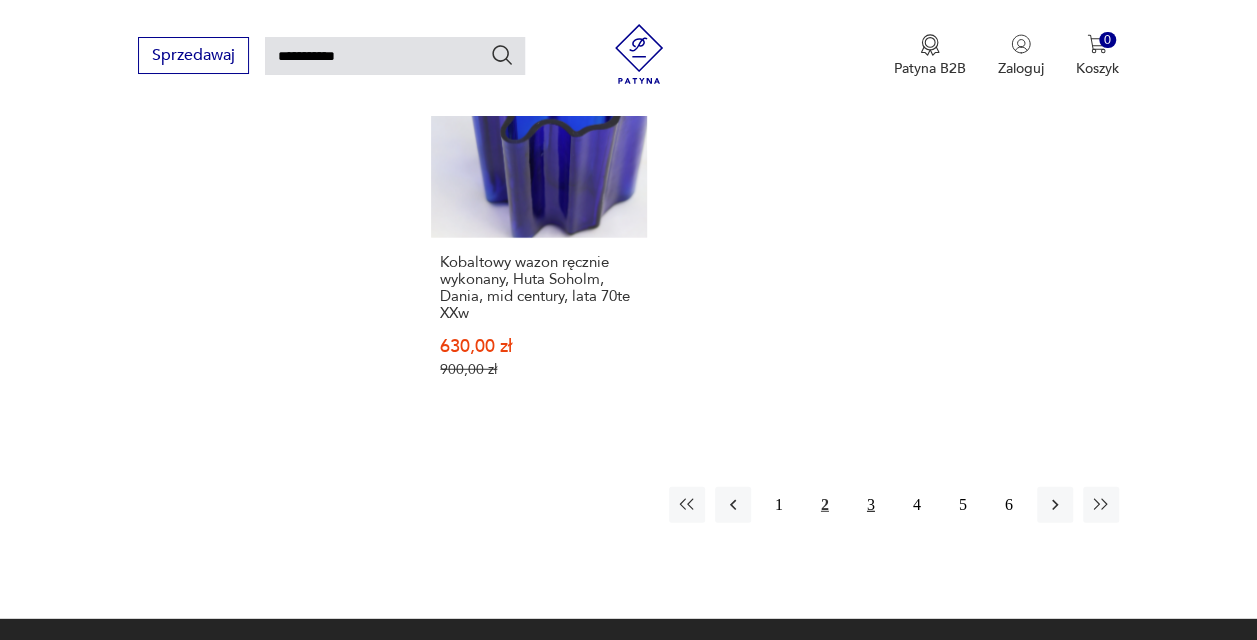click on "3" at bounding box center [871, 505] 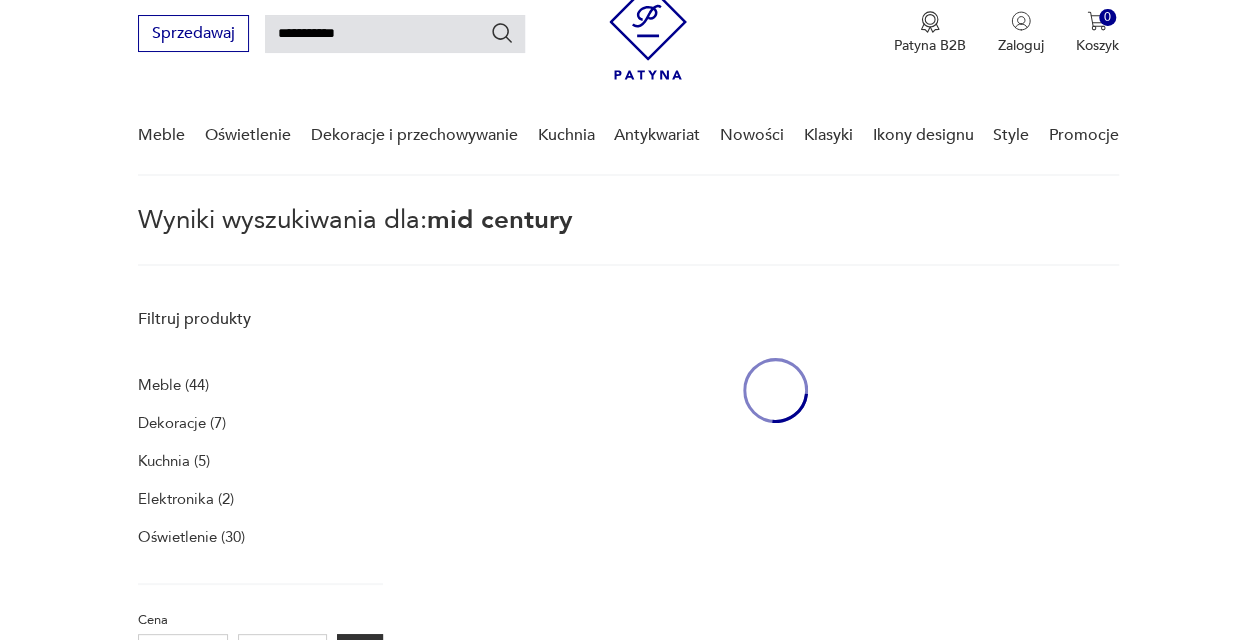 scroll, scrollTop: 72, scrollLeft: 0, axis: vertical 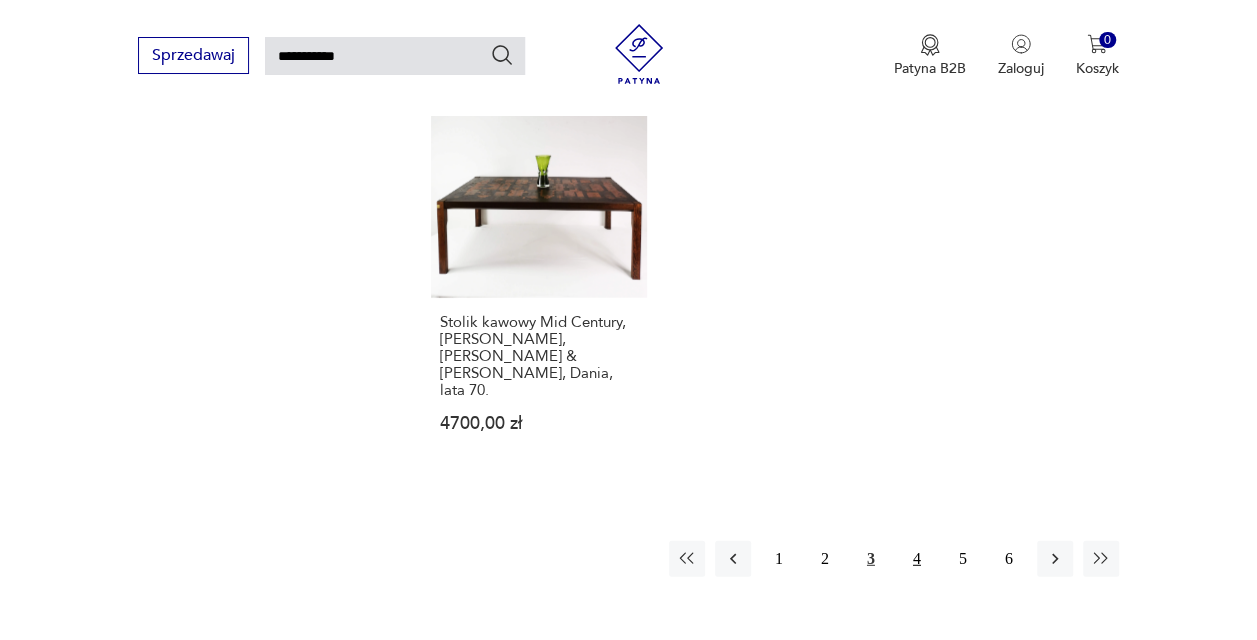 click on "4" at bounding box center [917, 559] 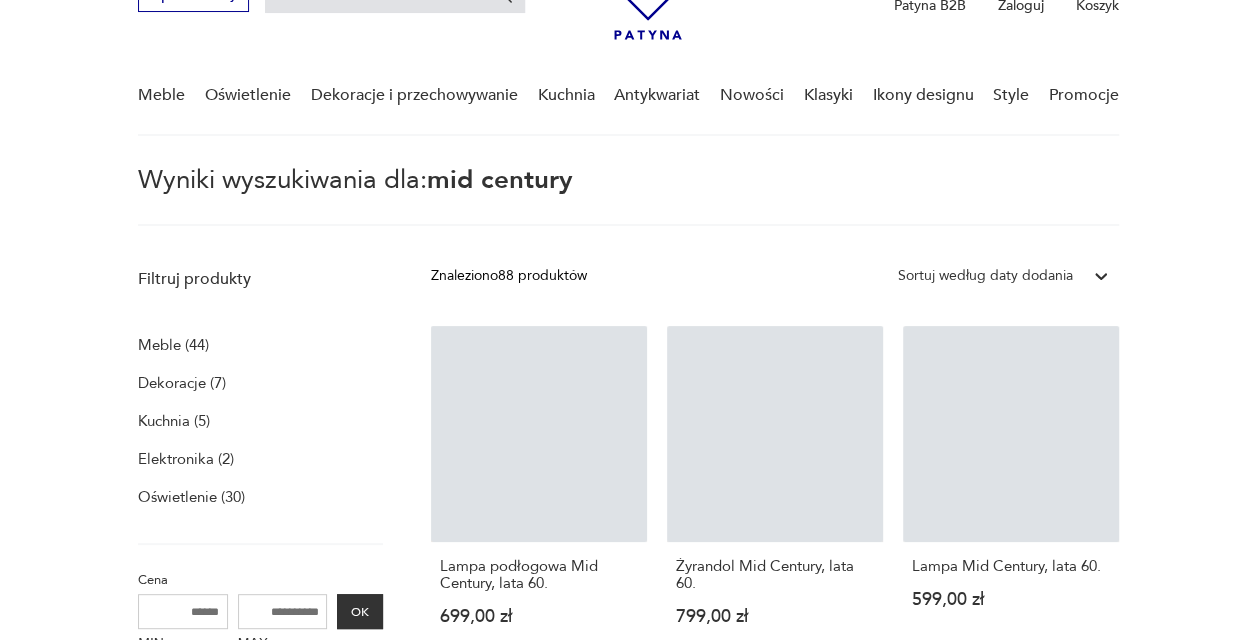 scroll, scrollTop: 72, scrollLeft: 0, axis: vertical 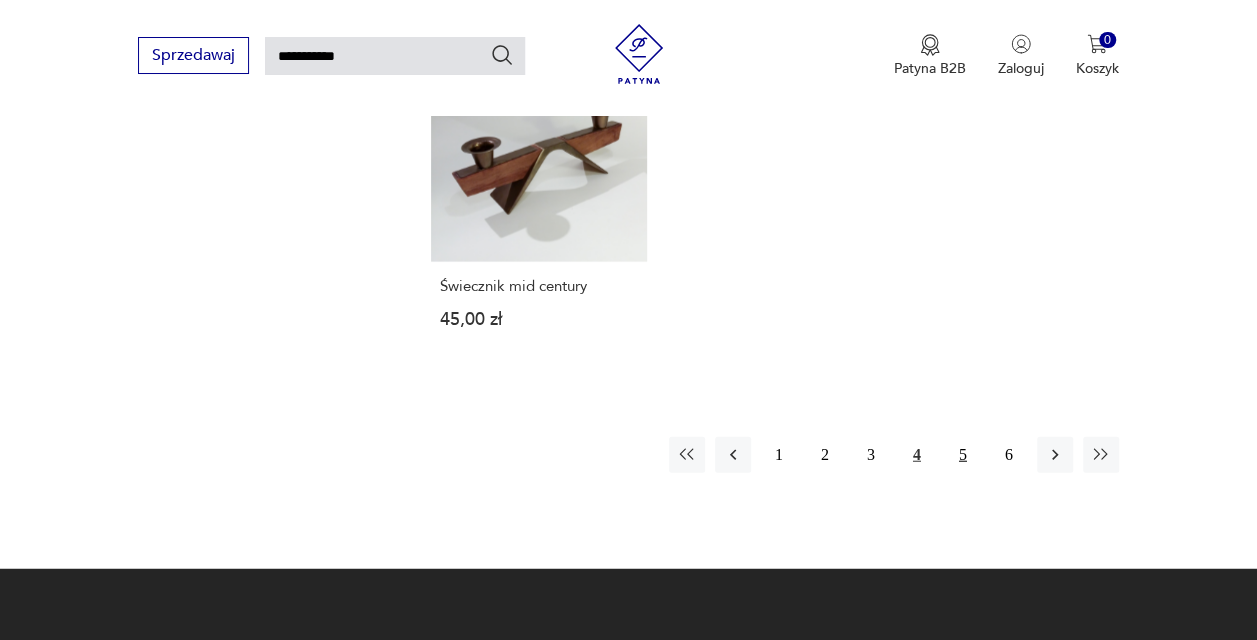 click on "5" at bounding box center [963, 455] 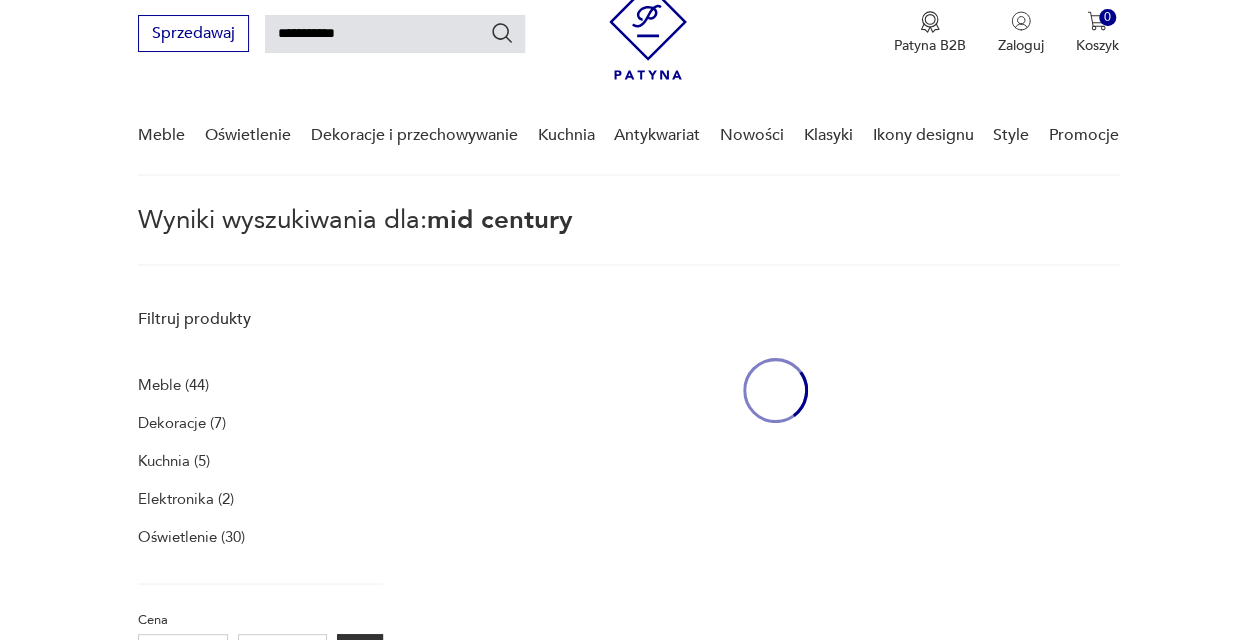 scroll, scrollTop: 72, scrollLeft: 0, axis: vertical 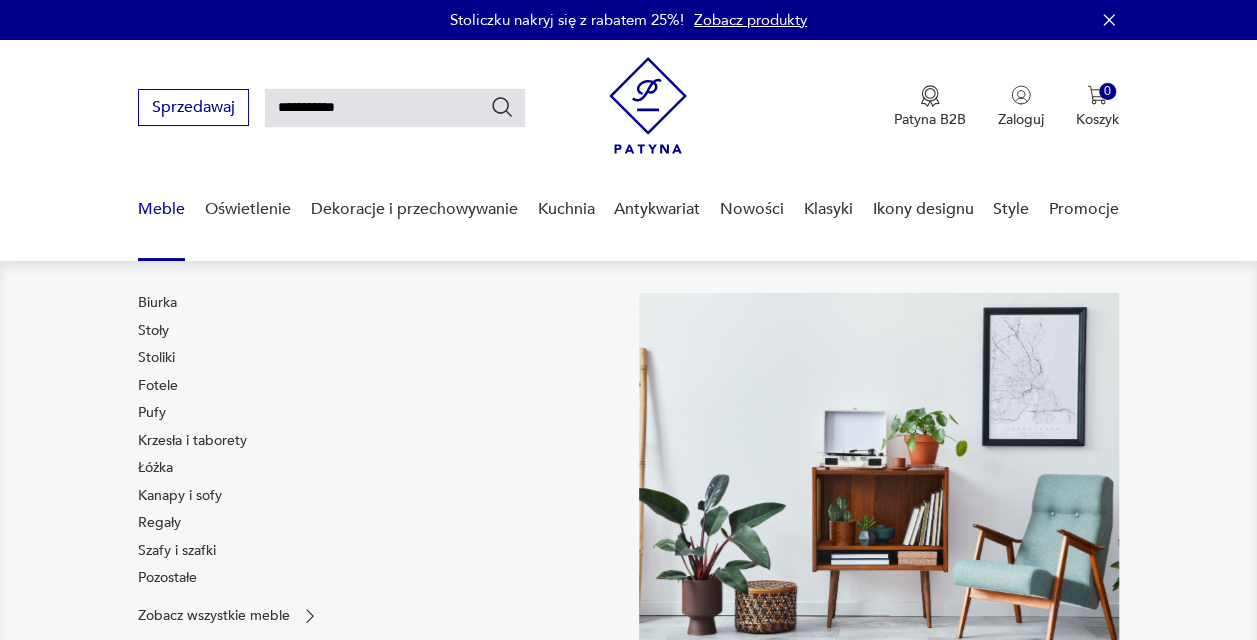 click on "Meble" at bounding box center (161, 209) 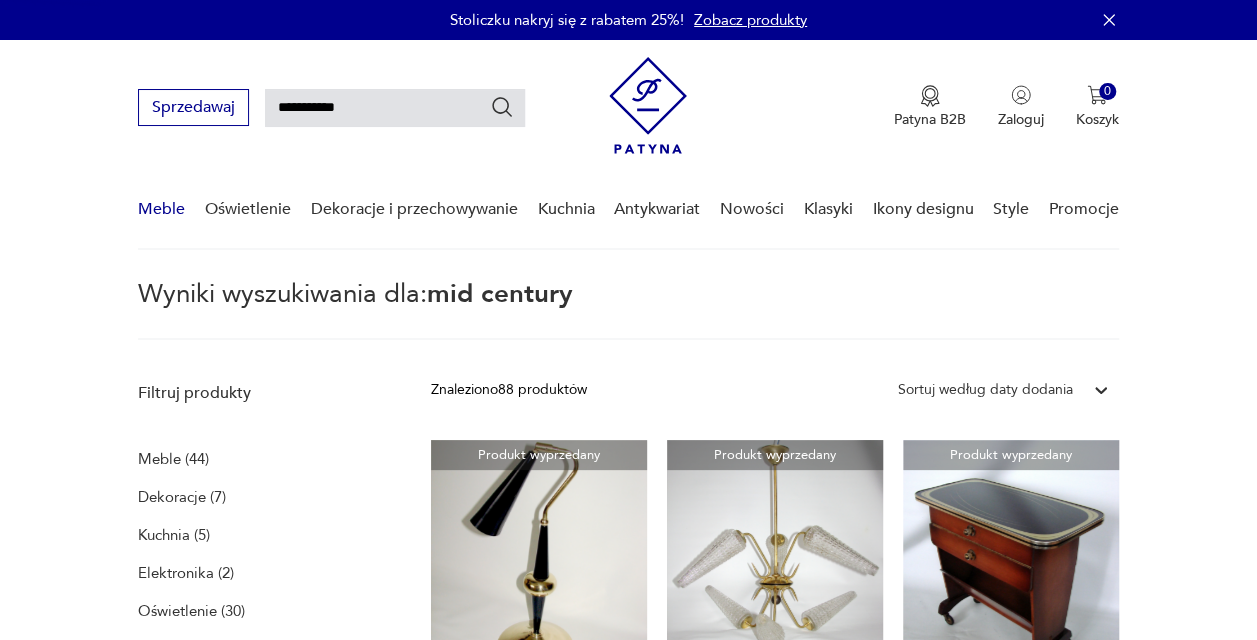 type 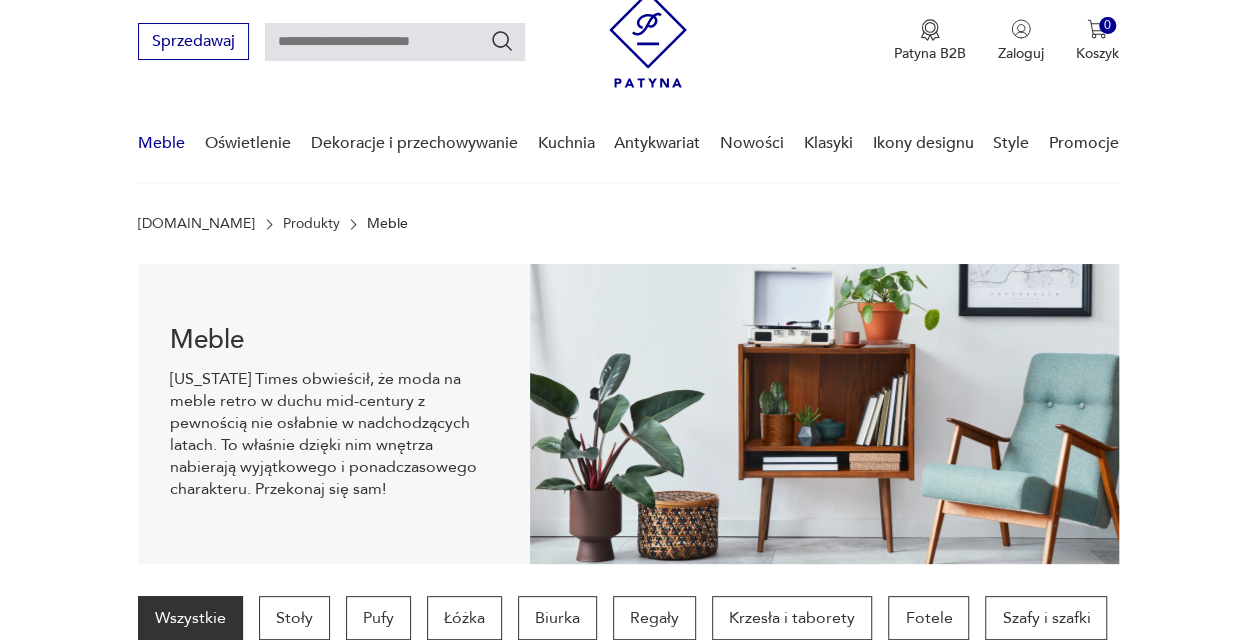 scroll, scrollTop: 139, scrollLeft: 0, axis: vertical 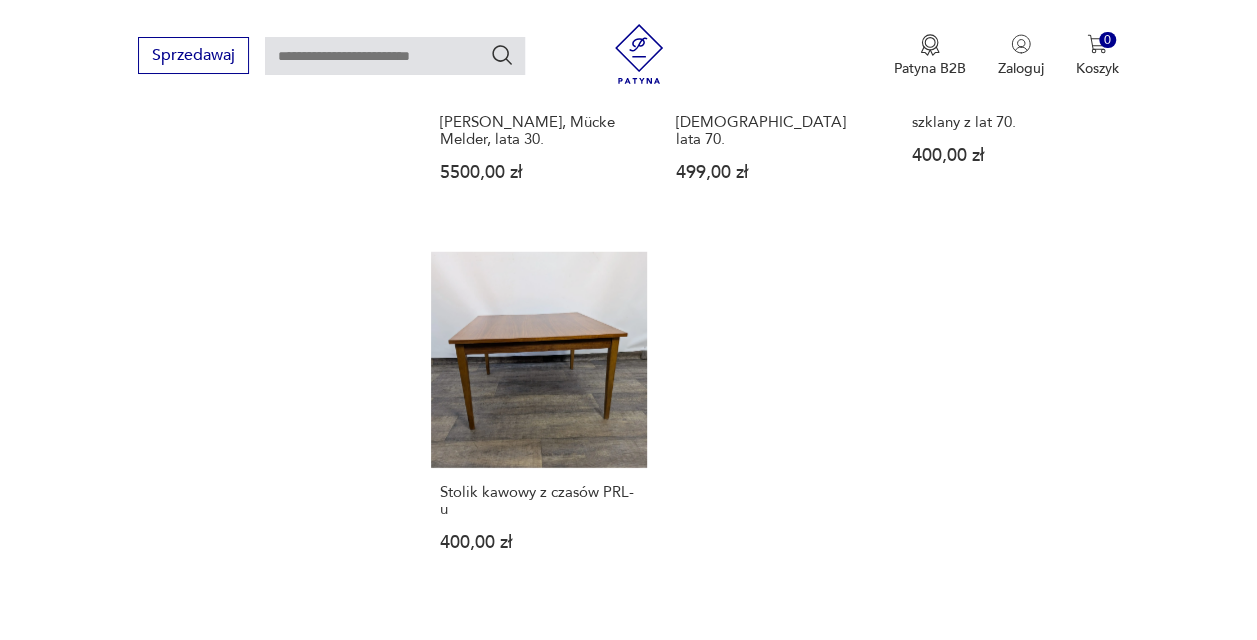 click on "2" at bounding box center (703, 678) 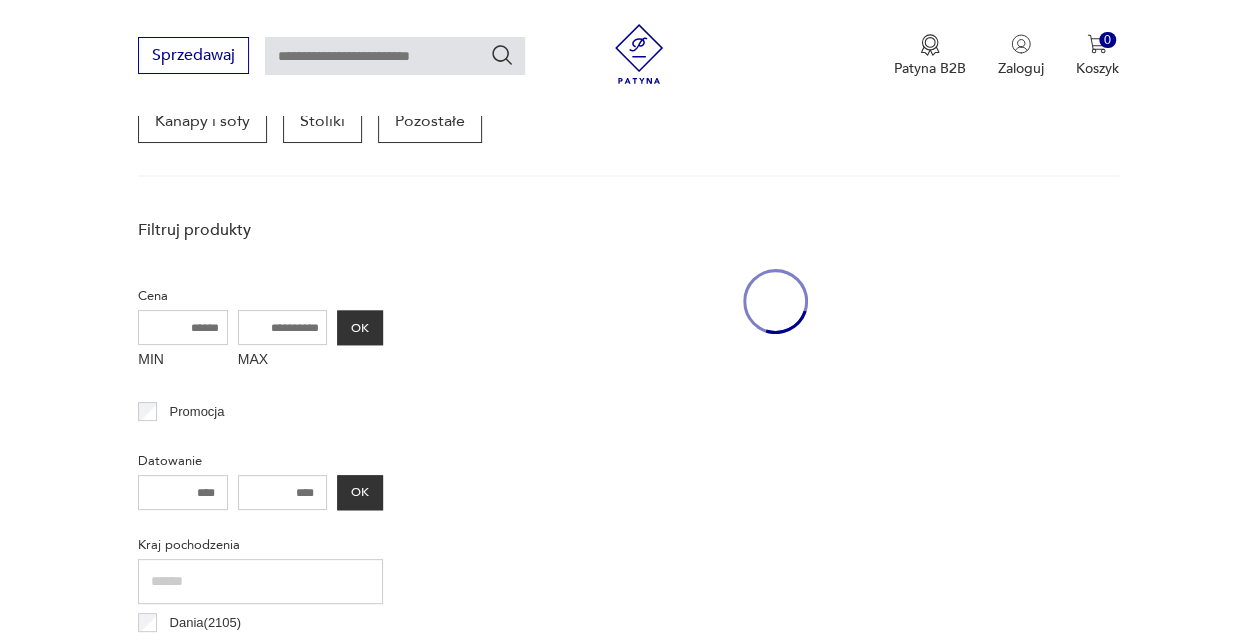 scroll, scrollTop: 530, scrollLeft: 0, axis: vertical 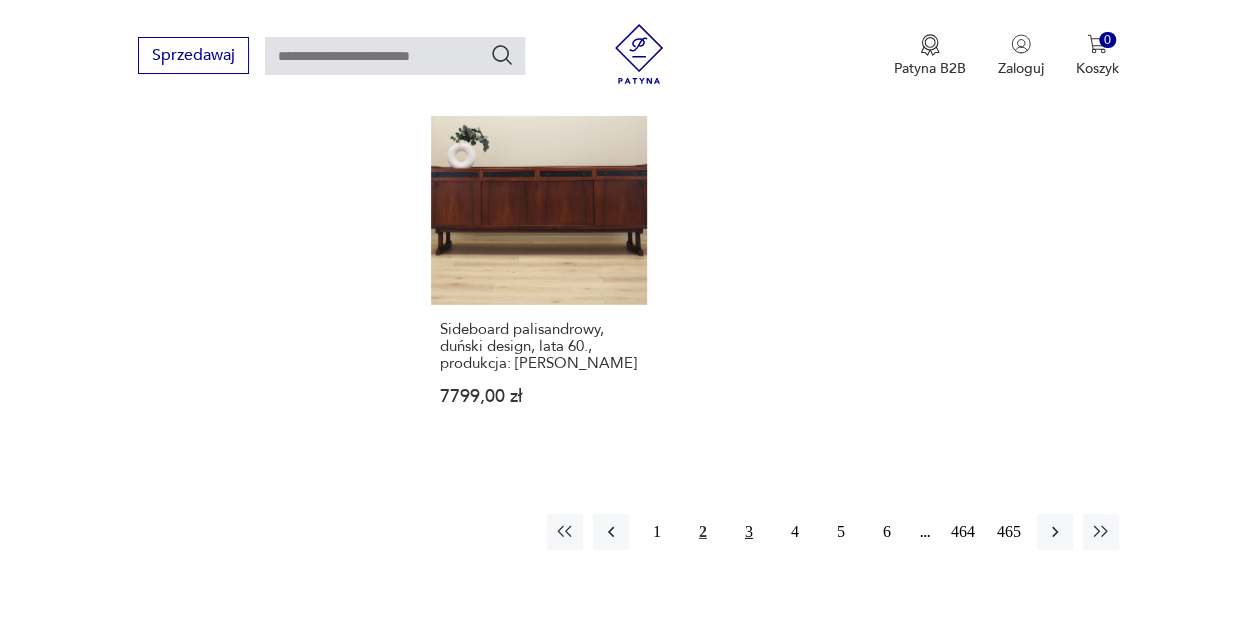 click on "3" at bounding box center [749, 532] 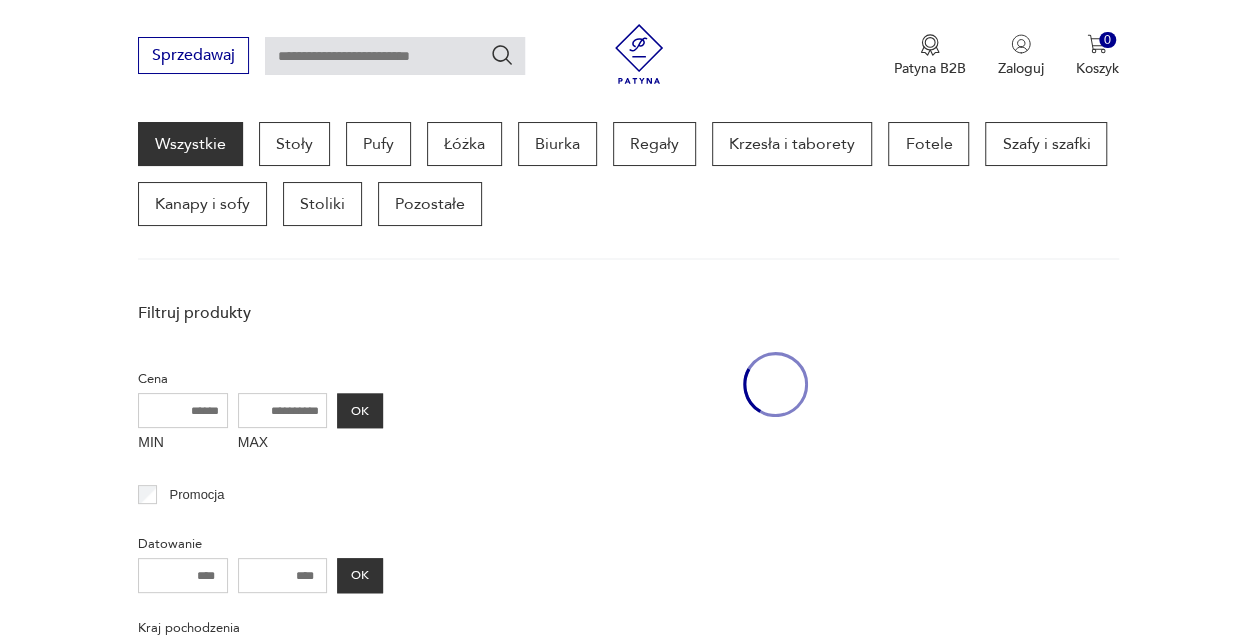 scroll, scrollTop: 530, scrollLeft: 0, axis: vertical 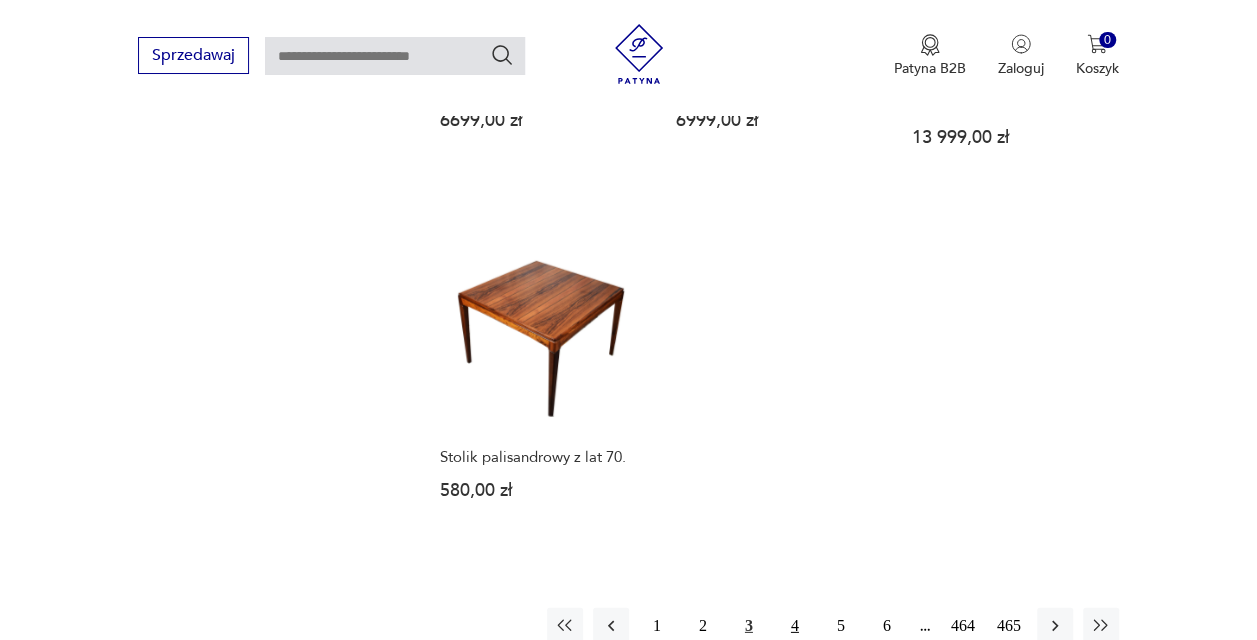 click on "4" at bounding box center (795, 626) 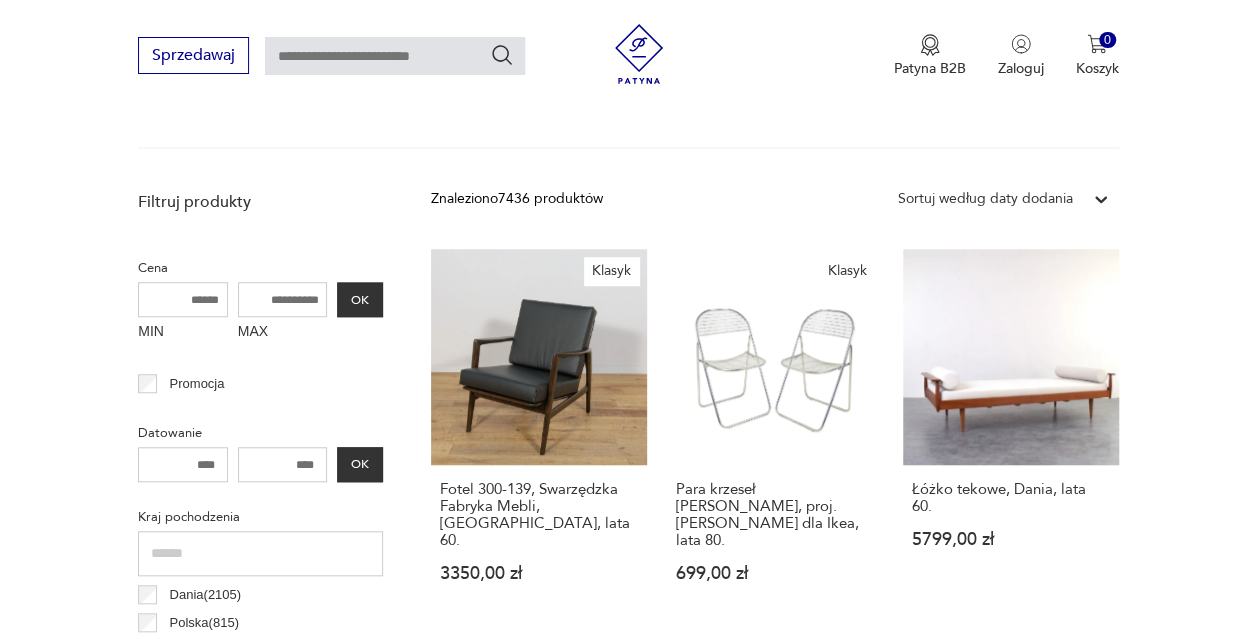 scroll, scrollTop: 530, scrollLeft: 0, axis: vertical 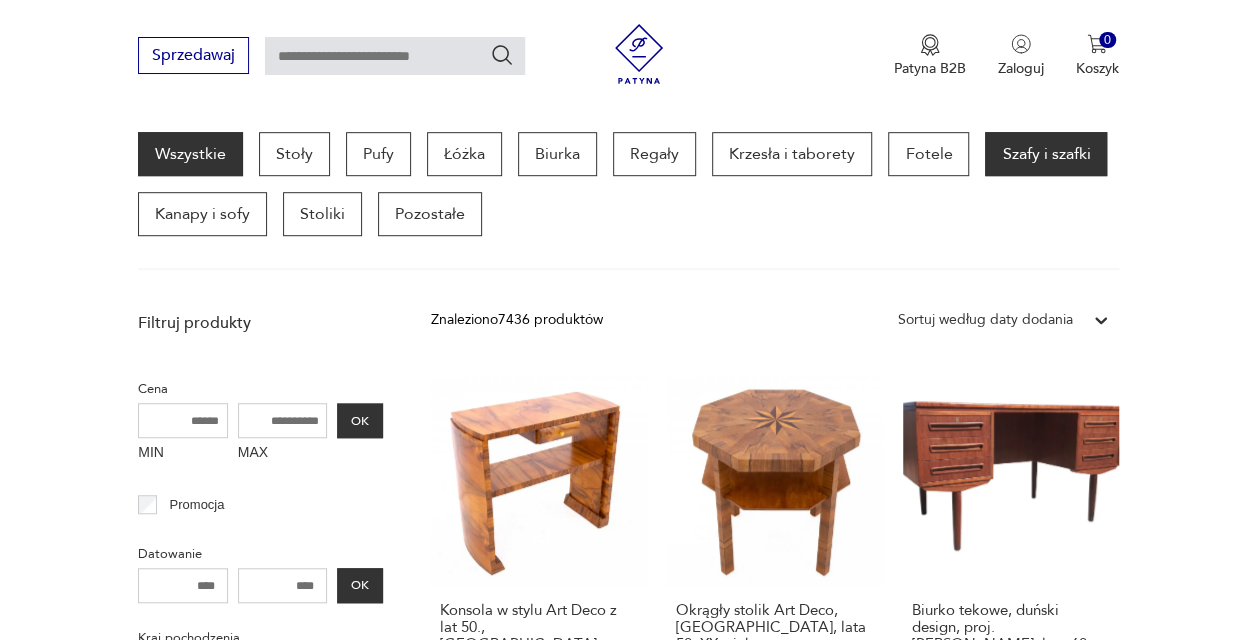 click on "Szafy i szafki" at bounding box center (1046, 154) 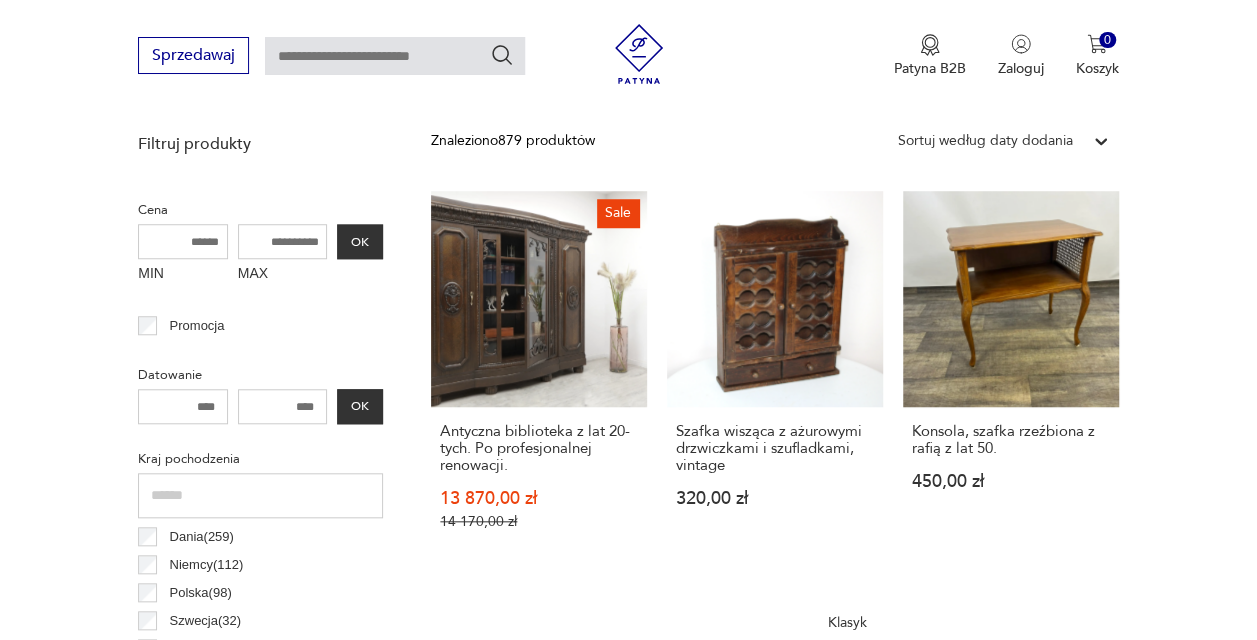 scroll, scrollTop: 740, scrollLeft: 0, axis: vertical 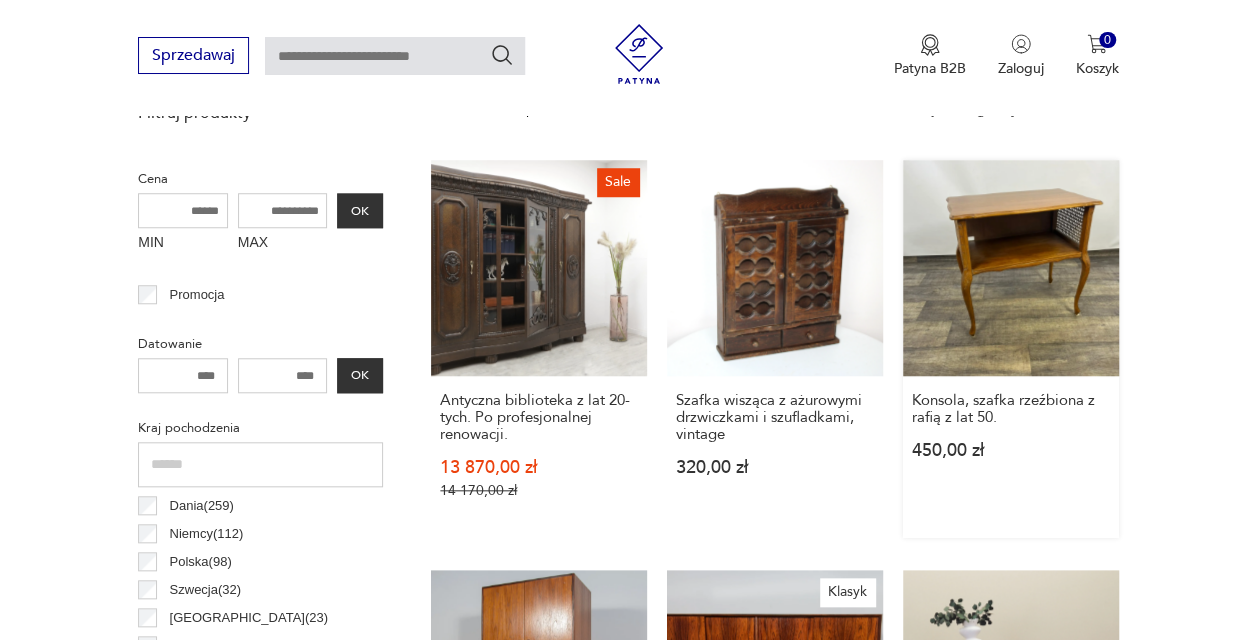 click on "Konsola, szafka rzeźbiona z rafią z lat 50. 450,00 zł" at bounding box center [1011, 349] 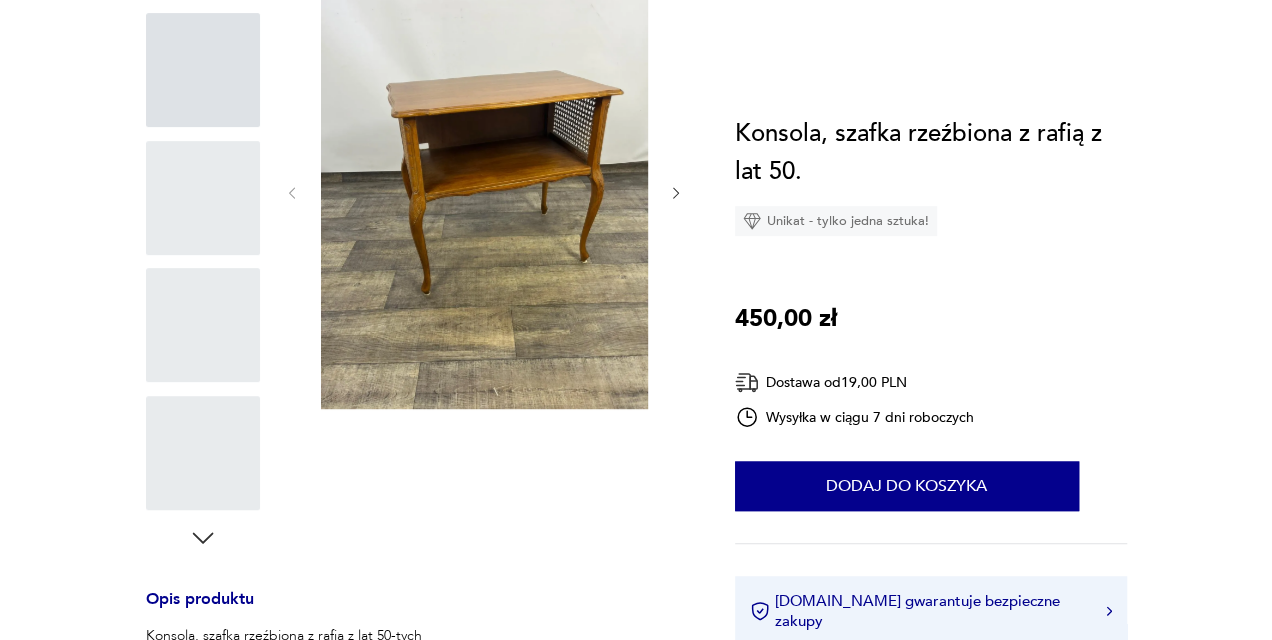 scroll, scrollTop: 0, scrollLeft: 0, axis: both 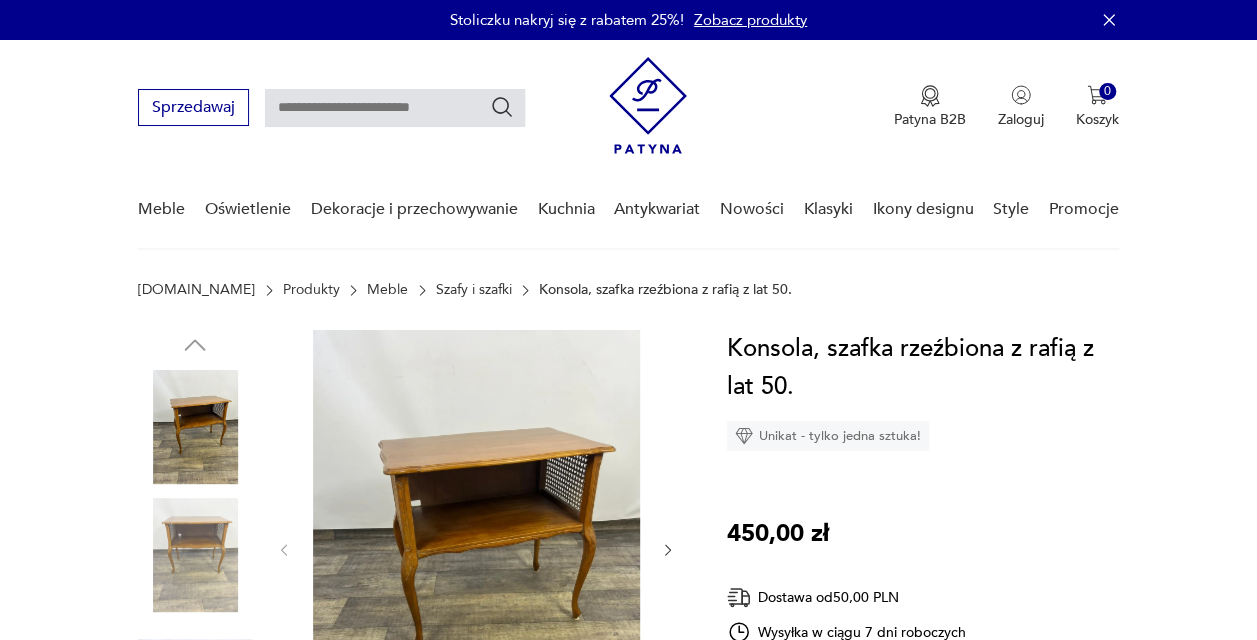 click at bounding box center (195, 427) 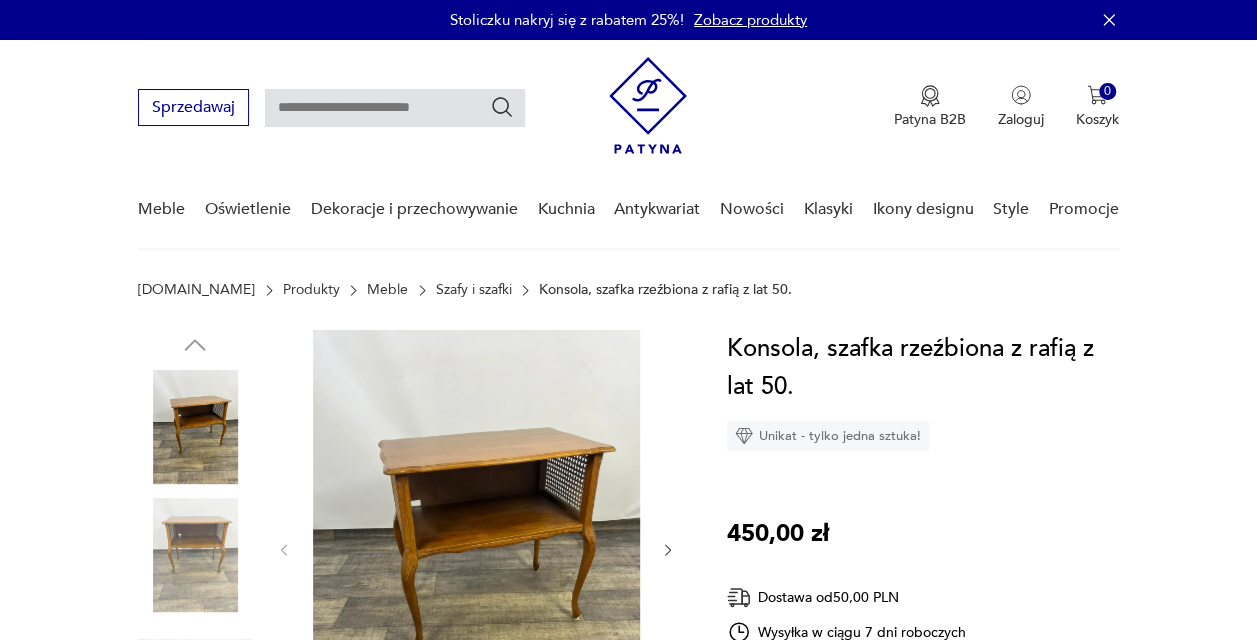click at bounding box center [195, 555] 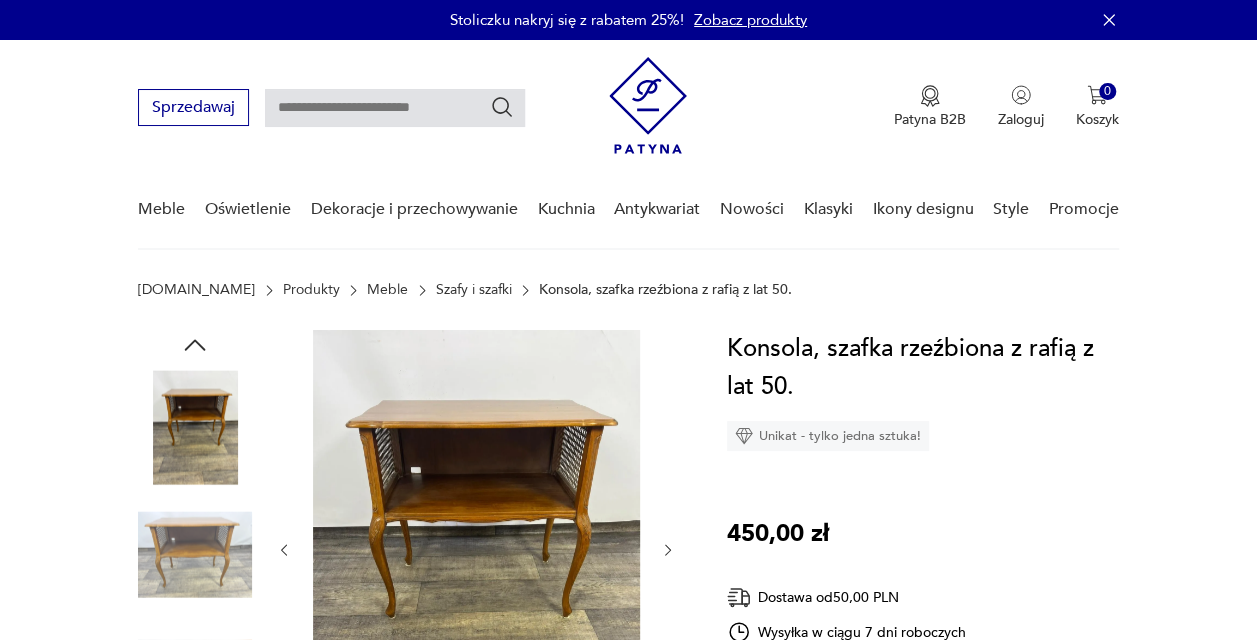 click at bounding box center (476, 548) 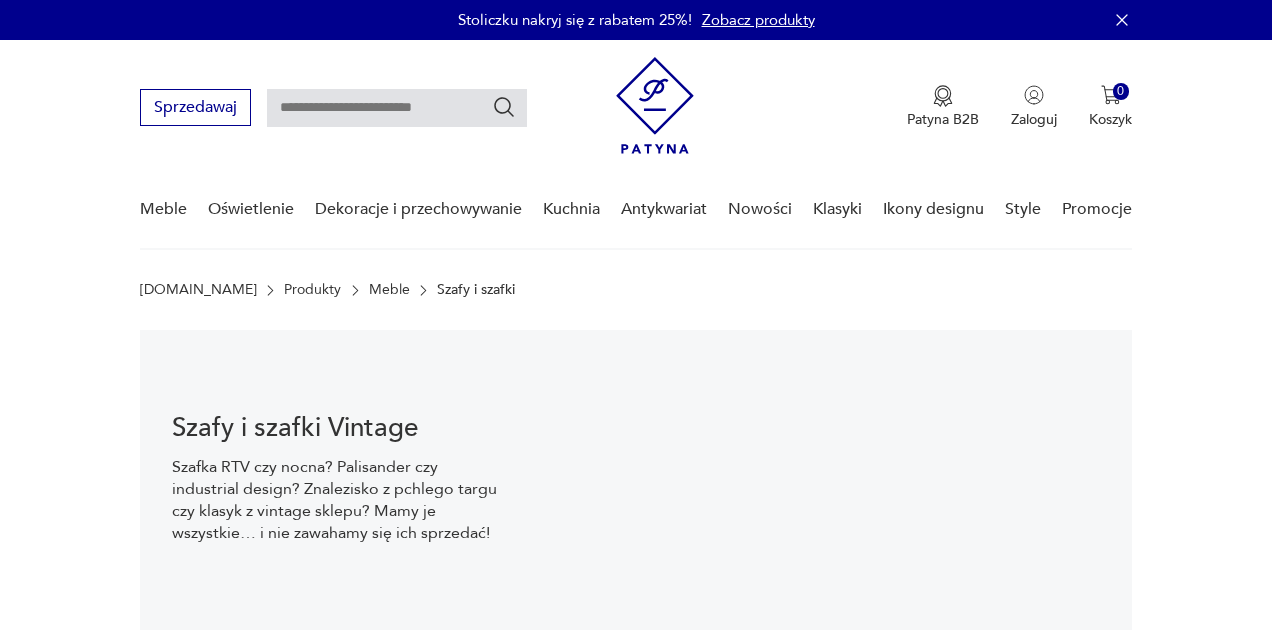 scroll, scrollTop: 740, scrollLeft: 0, axis: vertical 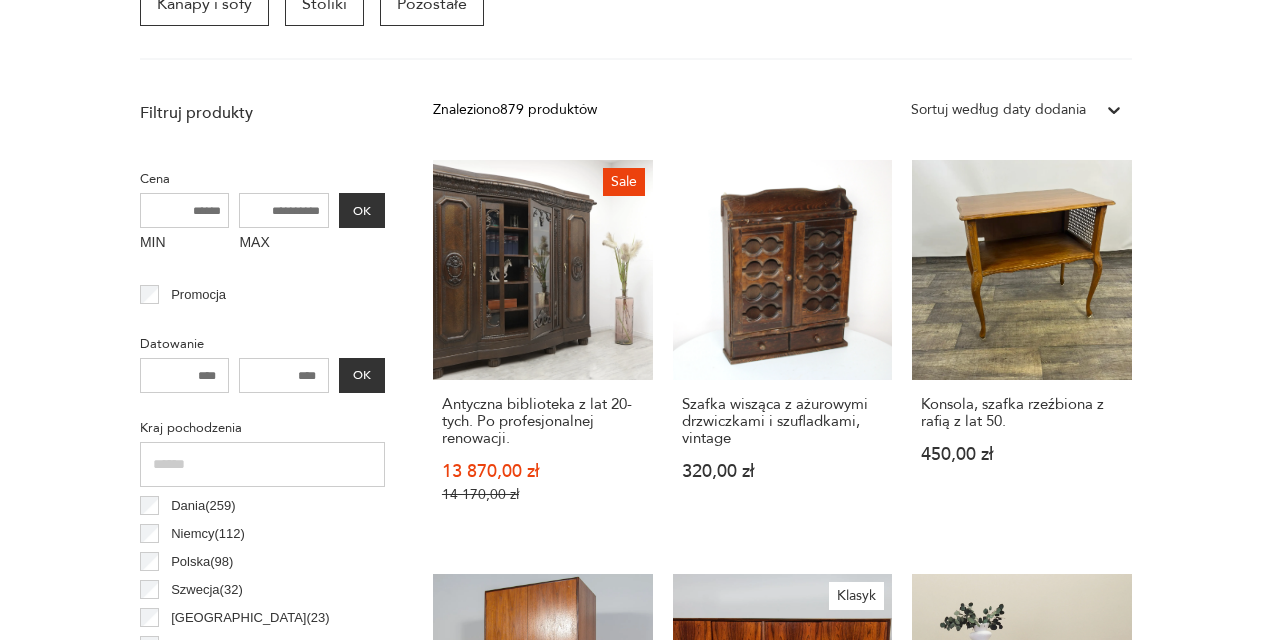 click on "Cenimy prywatność użytkowników Używamy plików cookie, aby poprawić jakość przeglądania, wyświetlać reklamy lub treści dostosowane do indywidualnych potrzeb użytkowników oraz analizować ruch na stronie. Kliknięcie przycisku „Akceptuj wszystkie” oznacza zgodę na wykorzystywanie przez nas plików cookie. Ustawienia    Akceptuję wszystkie Dostosuj preferencje dotyczące zgody   Używamy plików cookie, aby pomóc użytkownikom w sprawnej nawigacji i wykonywaniu określonych funkcji. Szczegółowe informacje na temat wszystkich plików cookie odpowiadających poszczególnym kategoriom zgody znajdują się poniżej. Pliki cookie sklasyfikowane jako „niezbędne” są przechowywane w przeglądarce użytkownika, ponieważ są niezbędne do włączenia podstawowych funkcji witryny....  Pokaż więcej Niezbędne Zawsze aktywne Plik cookie connect.sid Czas trwania 10 godzin Opis This cookie is used for authentication and for secure log-in. It registers the log-in information.  Plik cookie Opis" at bounding box center [636, 1296] 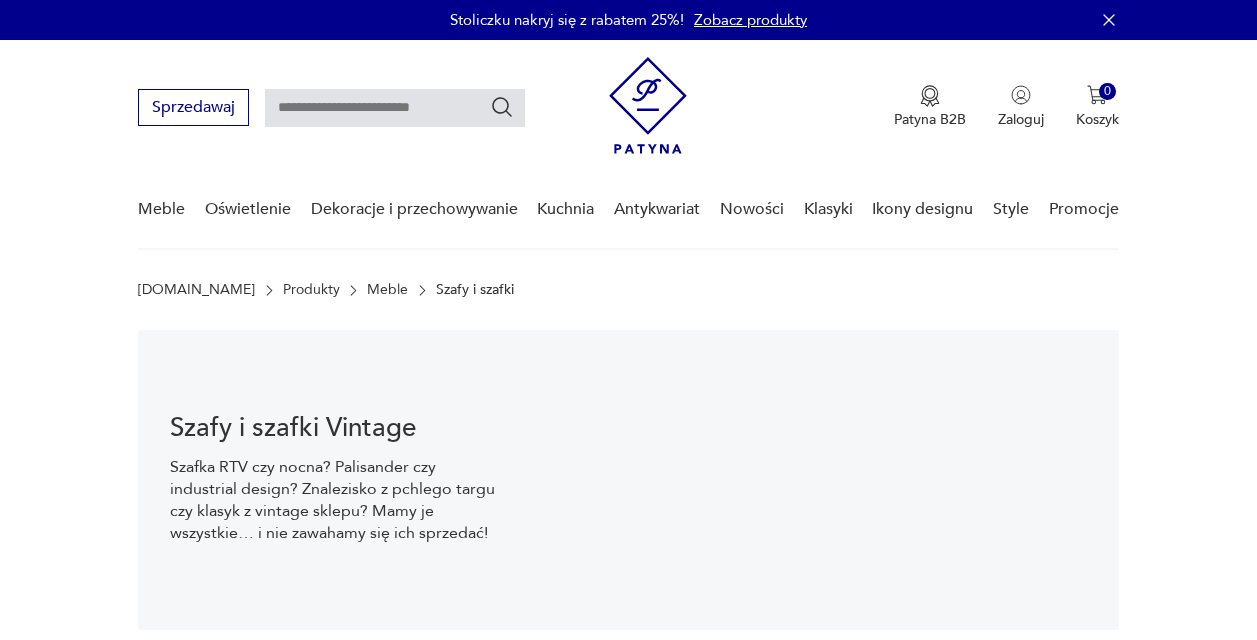 scroll, scrollTop: 30, scrollLeft: 0, axis: vertical 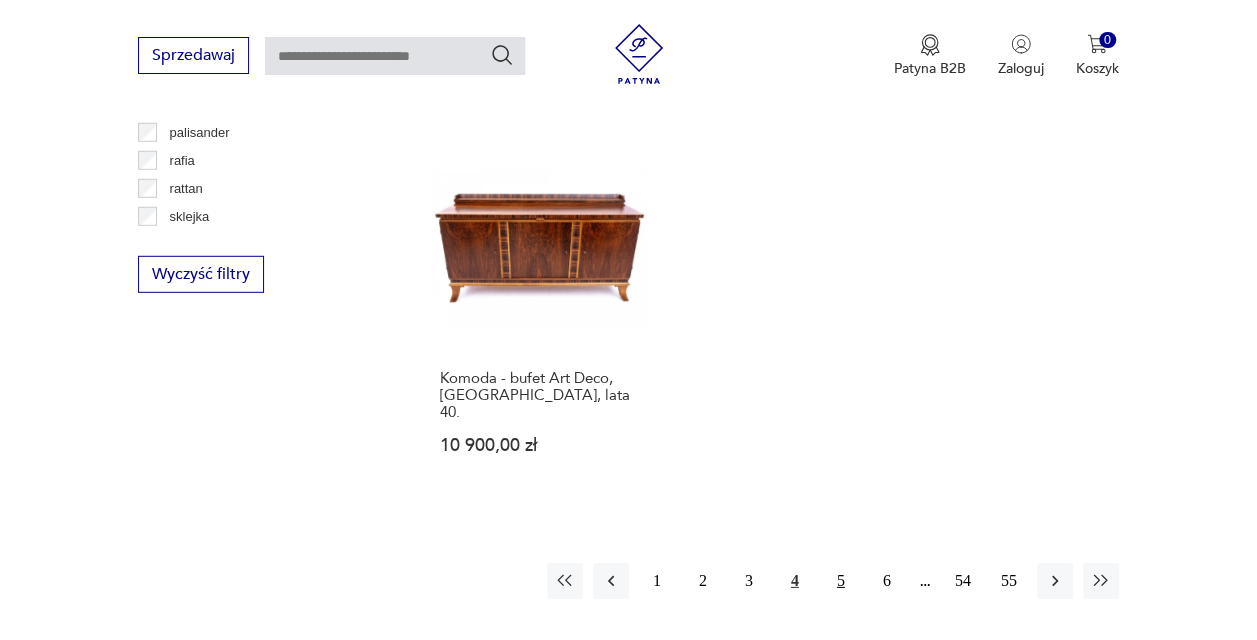 click on "5" at bounding box center [841, 581] 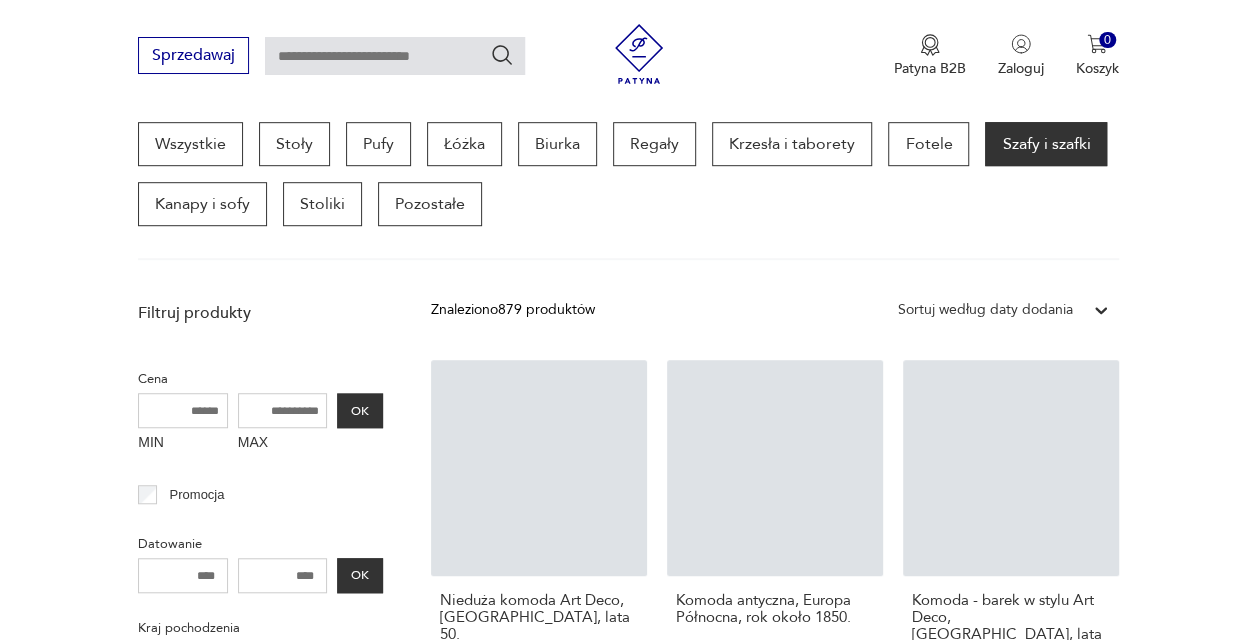 scroll, scrollTop: 530, scrollLeft: 0, axis: vertical 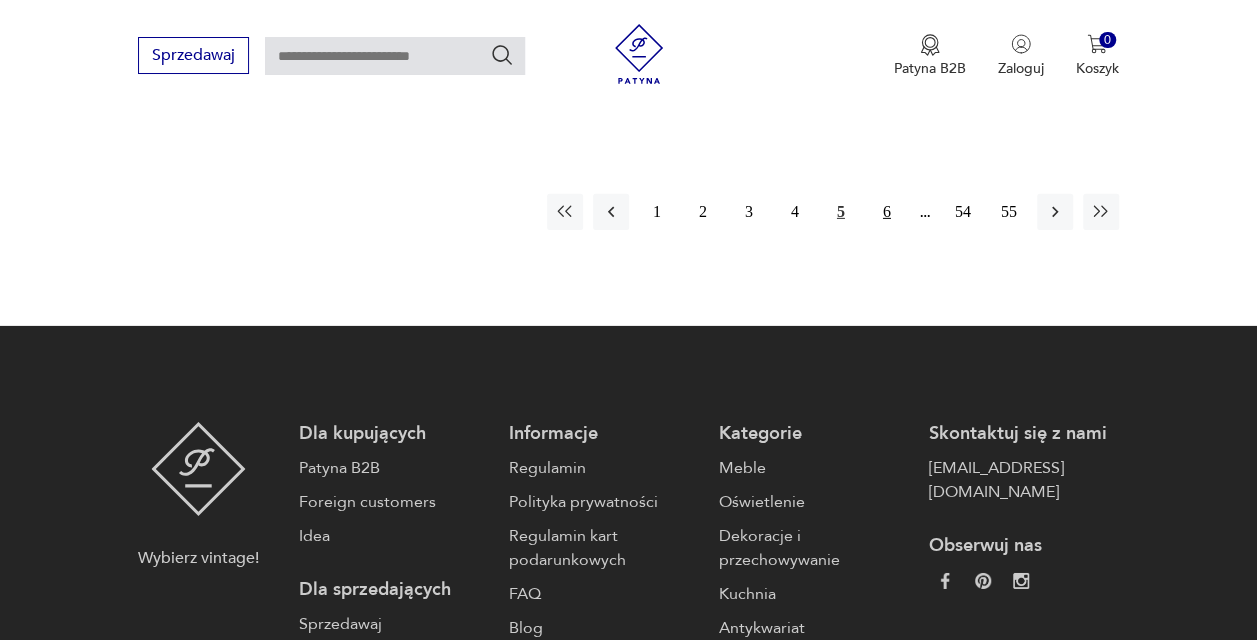 click on "6" at bounding box center (887, 212) 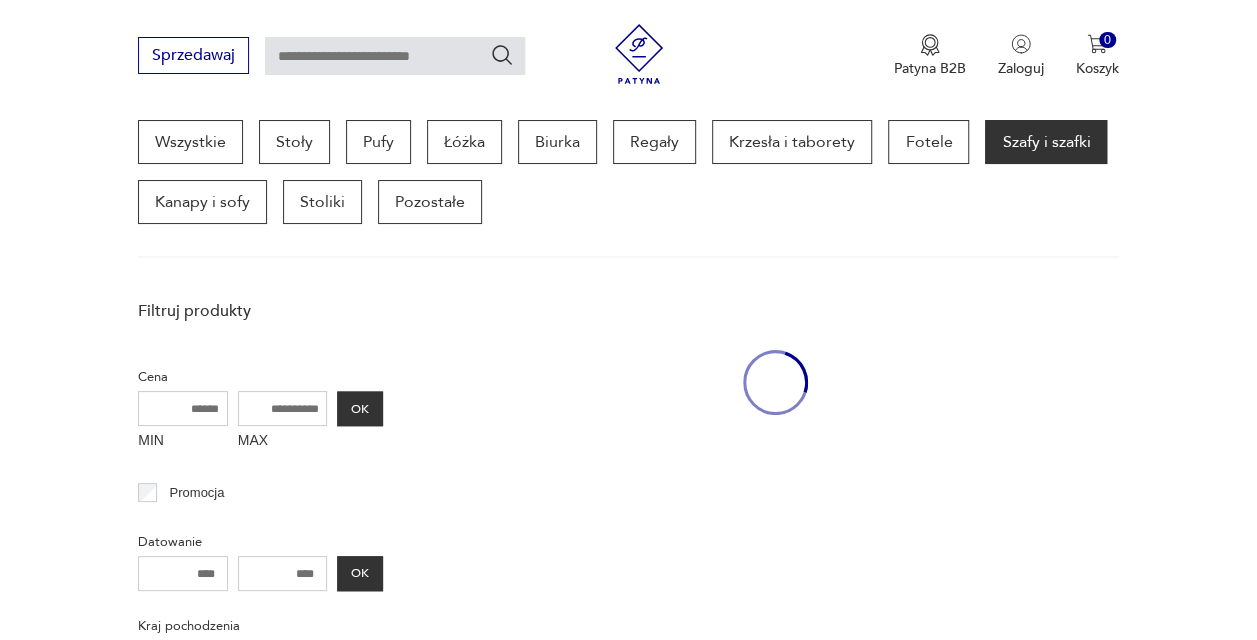 scroll, scrollTop: 530, scrollLeft: 0, axis: vertical 